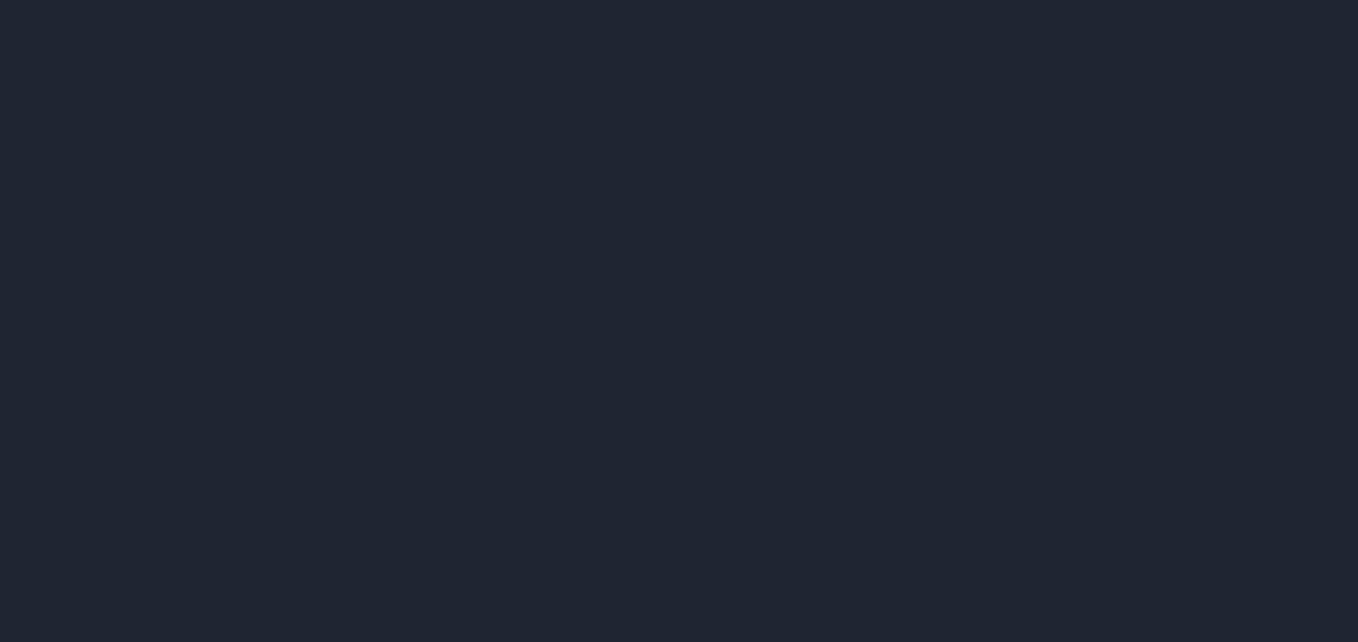 scroll, scrollTop: 0, scrollLeft: 0, axis: both 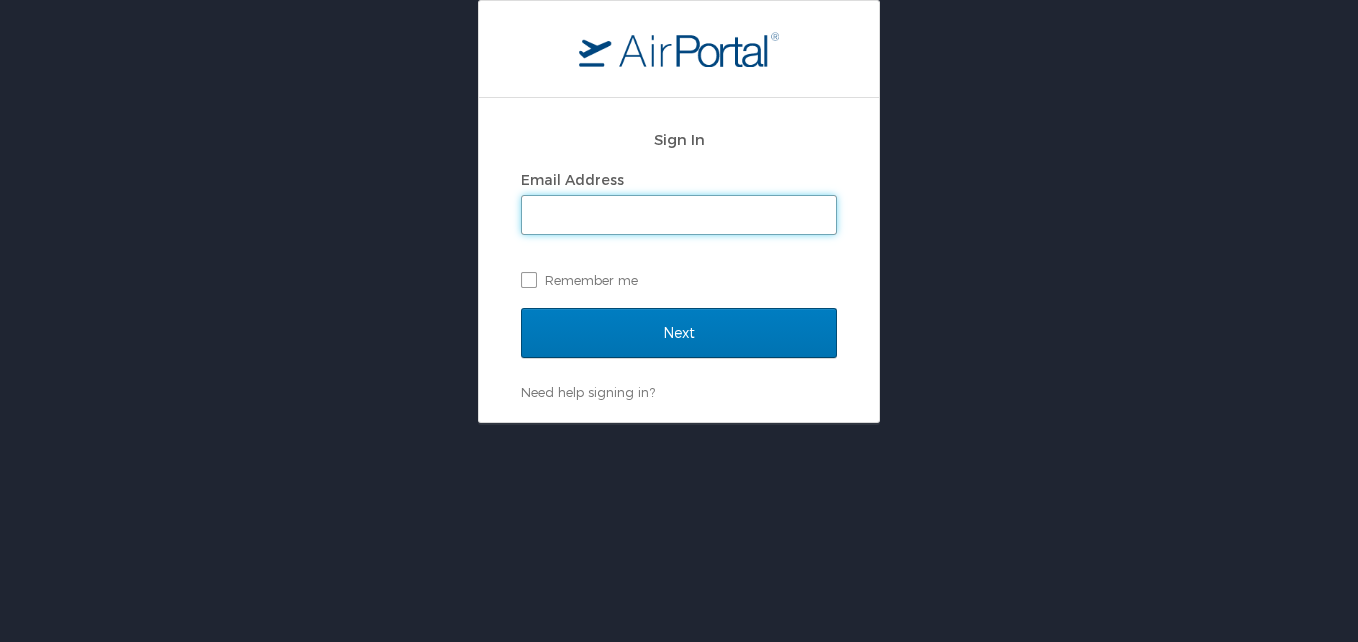 click on "Email Address" at bounding box center [679, 215] 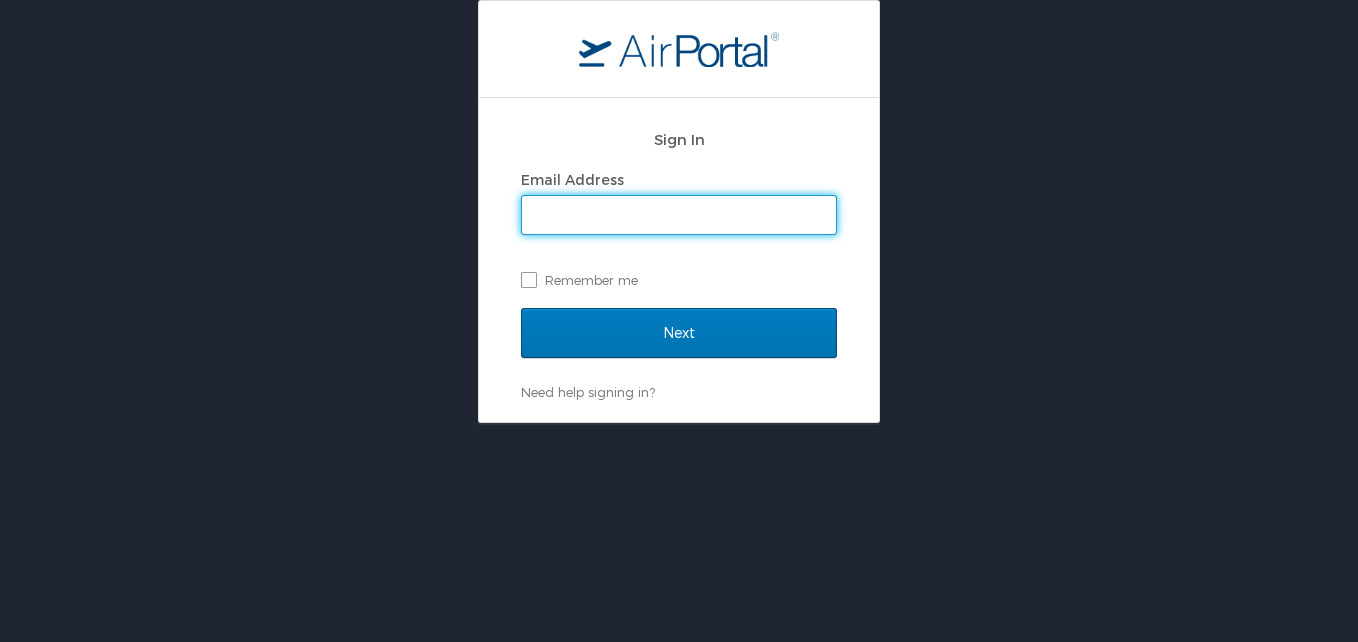 paste on "luke.perry@chghealthcare.com" 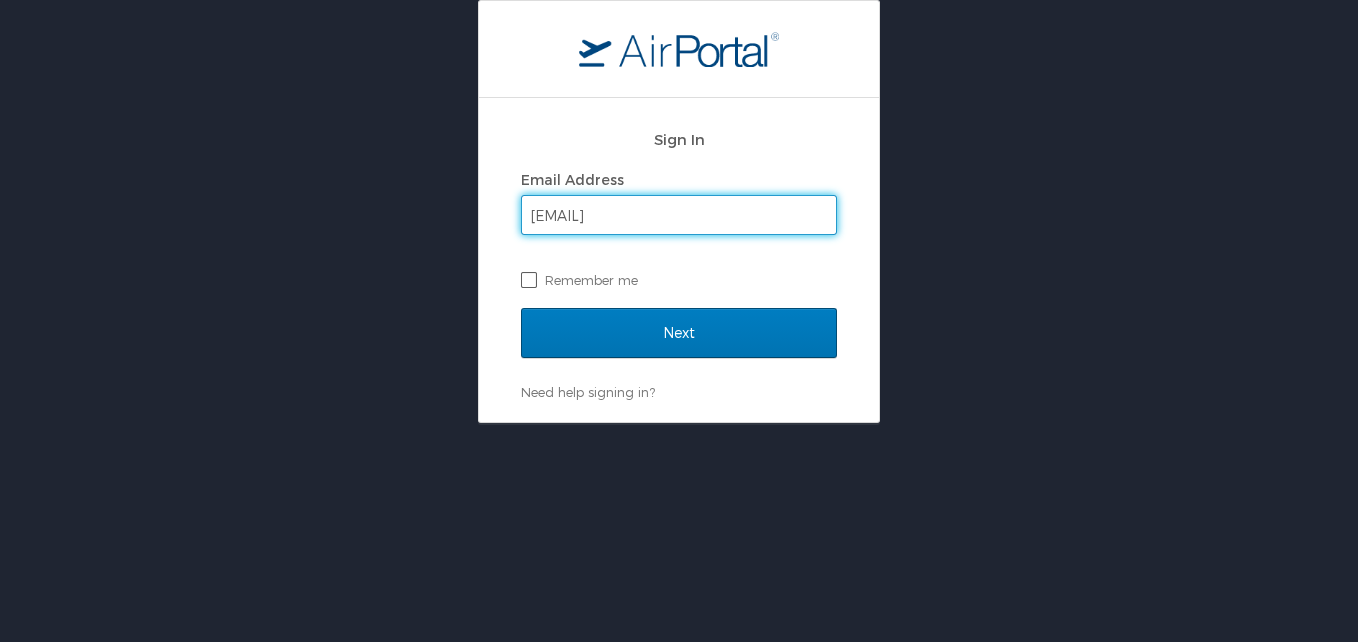 type on "luke.perry@chghealthcare.com" 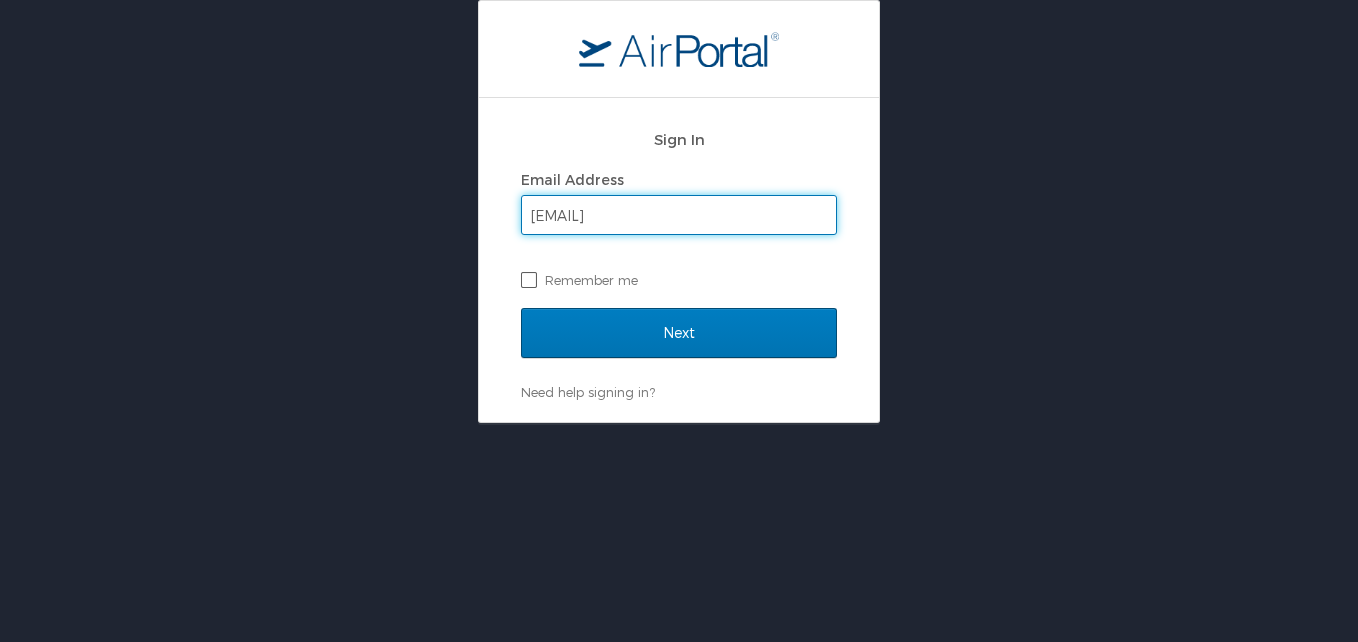 click on "Remember me" at bounding box center (679, 280) 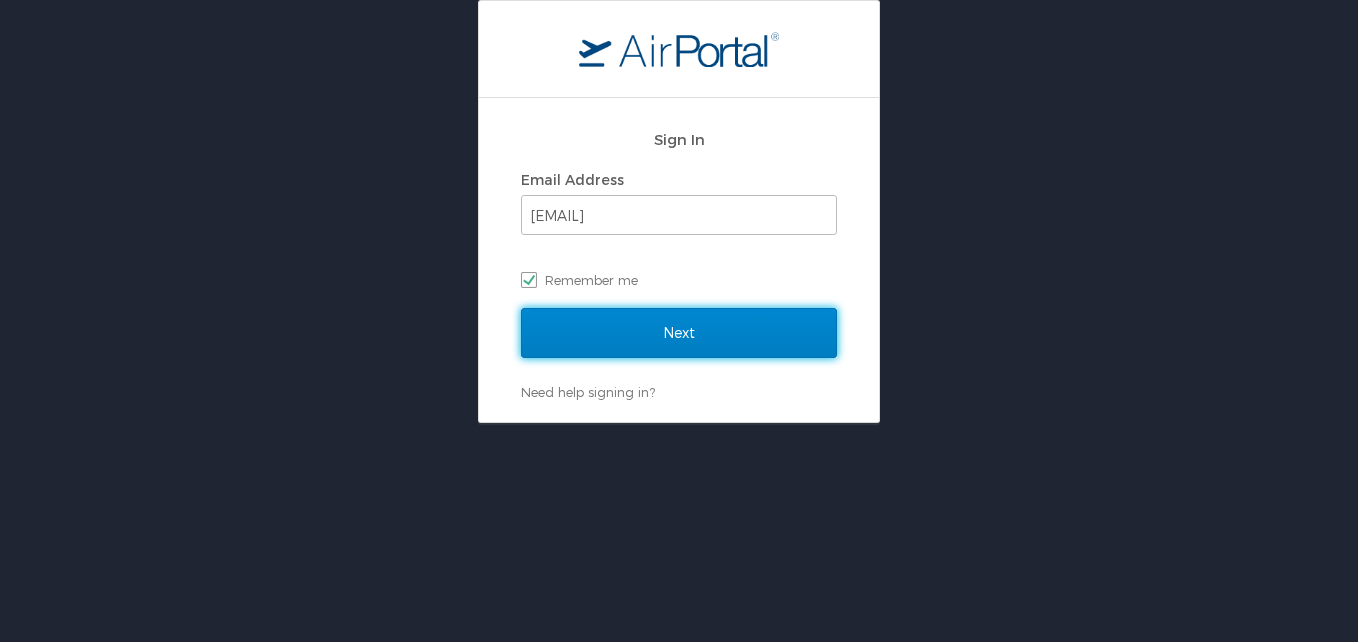 click on "Next" at bounding box center [679, 333] 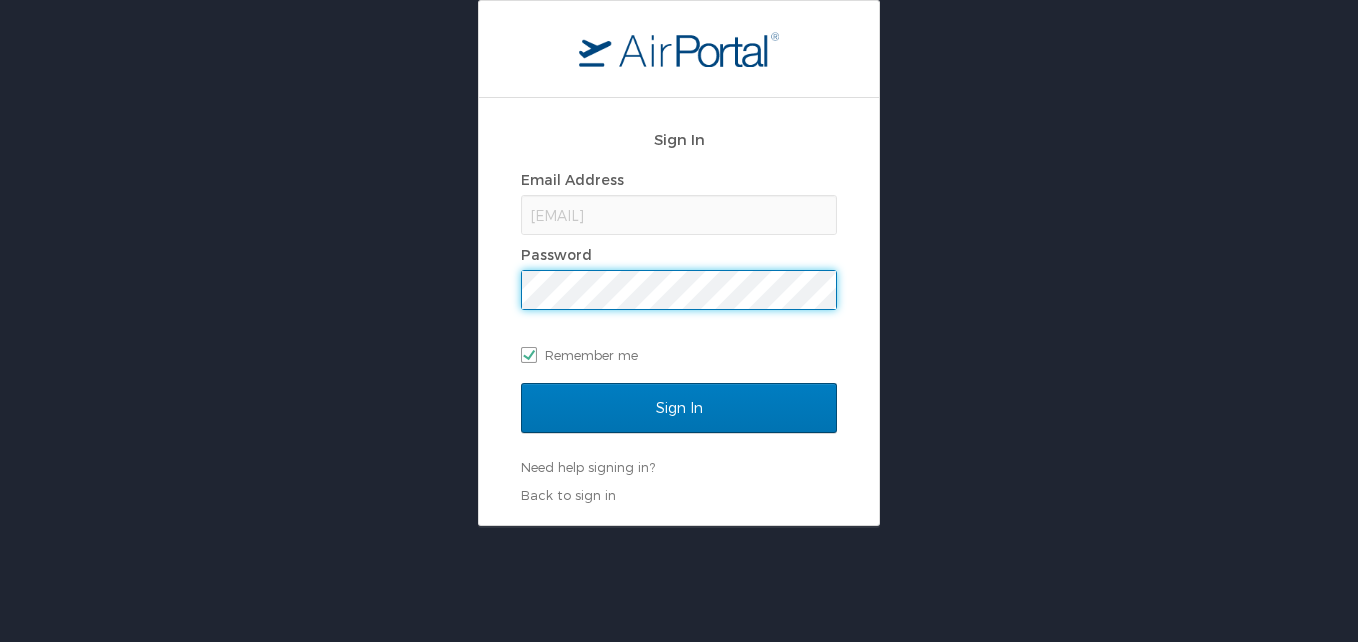scroll, scrollTop: 0, scrollLeft: 0, axis: both 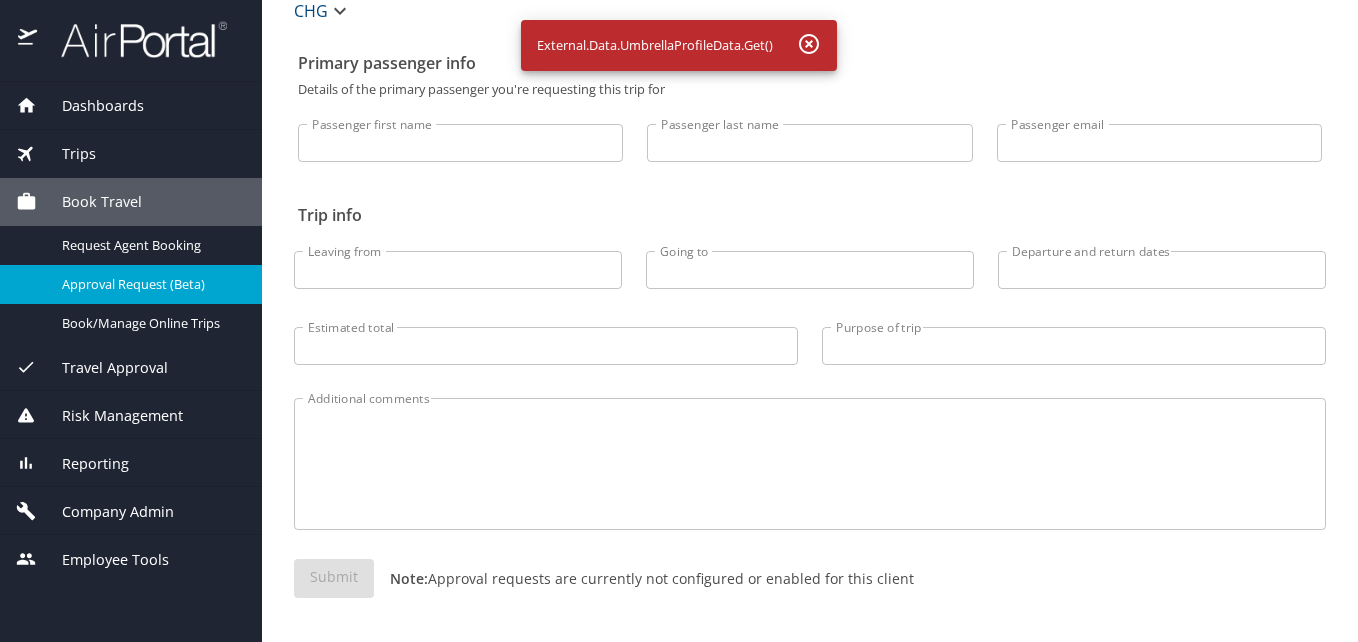 click on "Reporting" at bounding box center [83, 464] 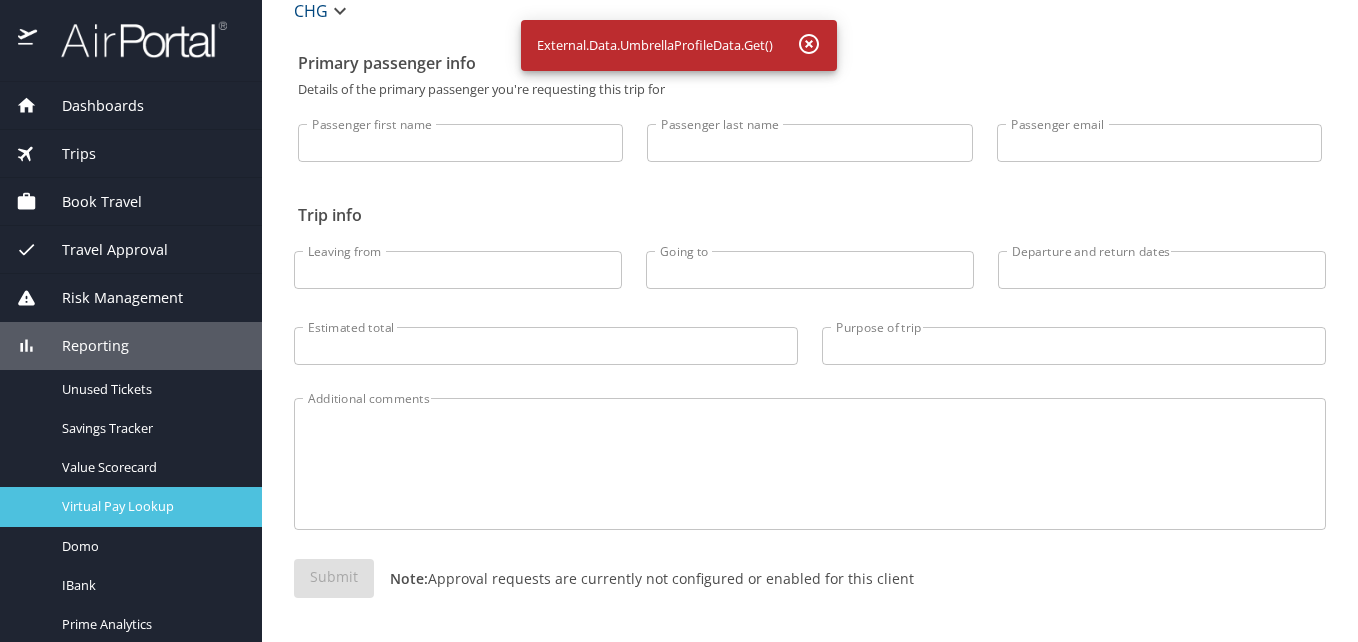 click on "Virtual Pay Lookup" at bounding box center [131, 506] 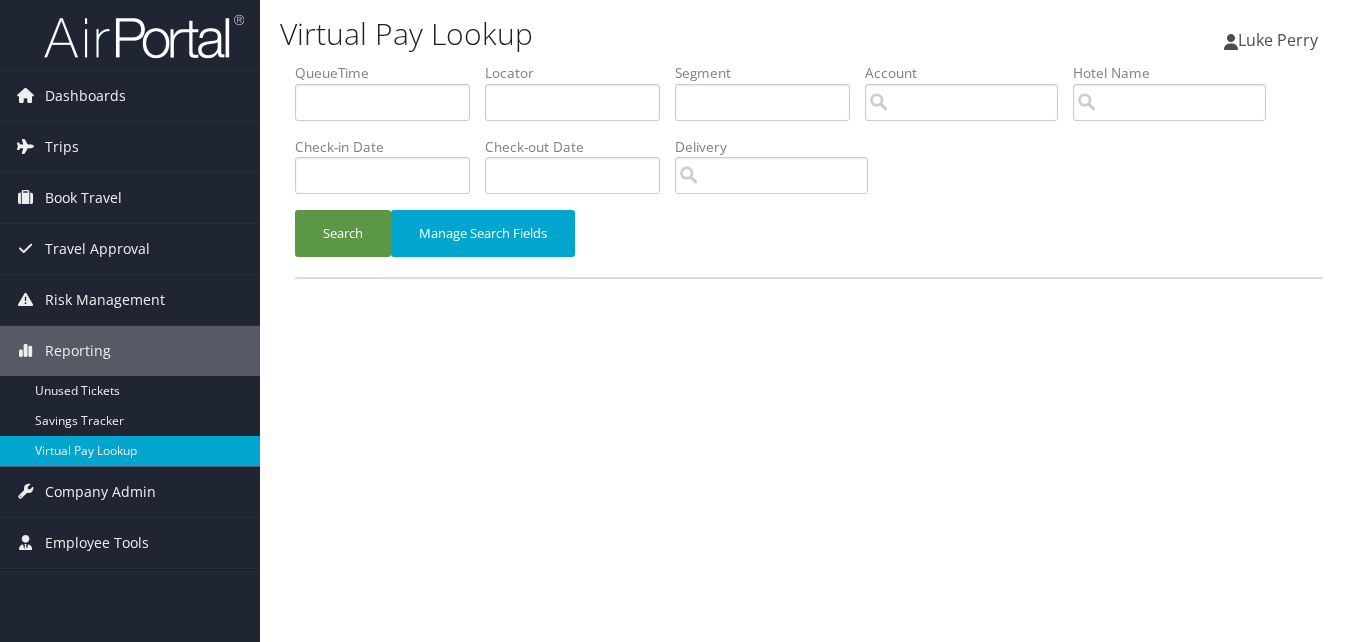 scroll, scrollTop: 0, scrollLeft: 0, axis: both 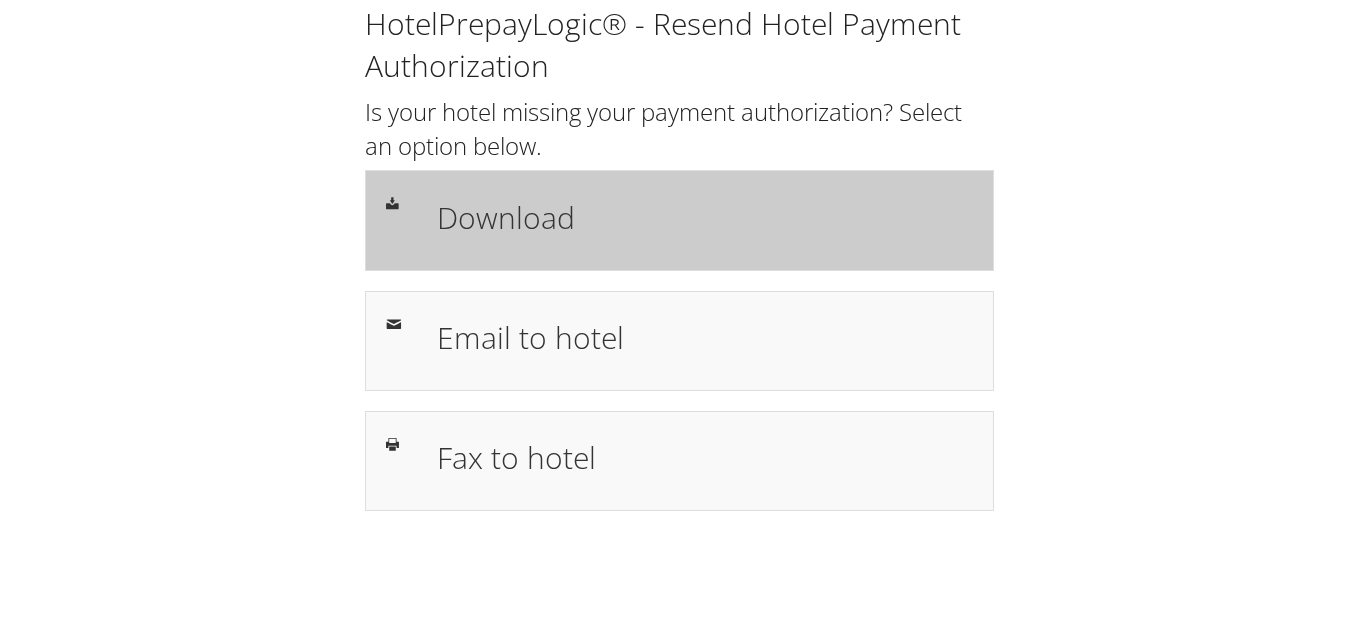 click on "Download" at bounding box center [705, 217] 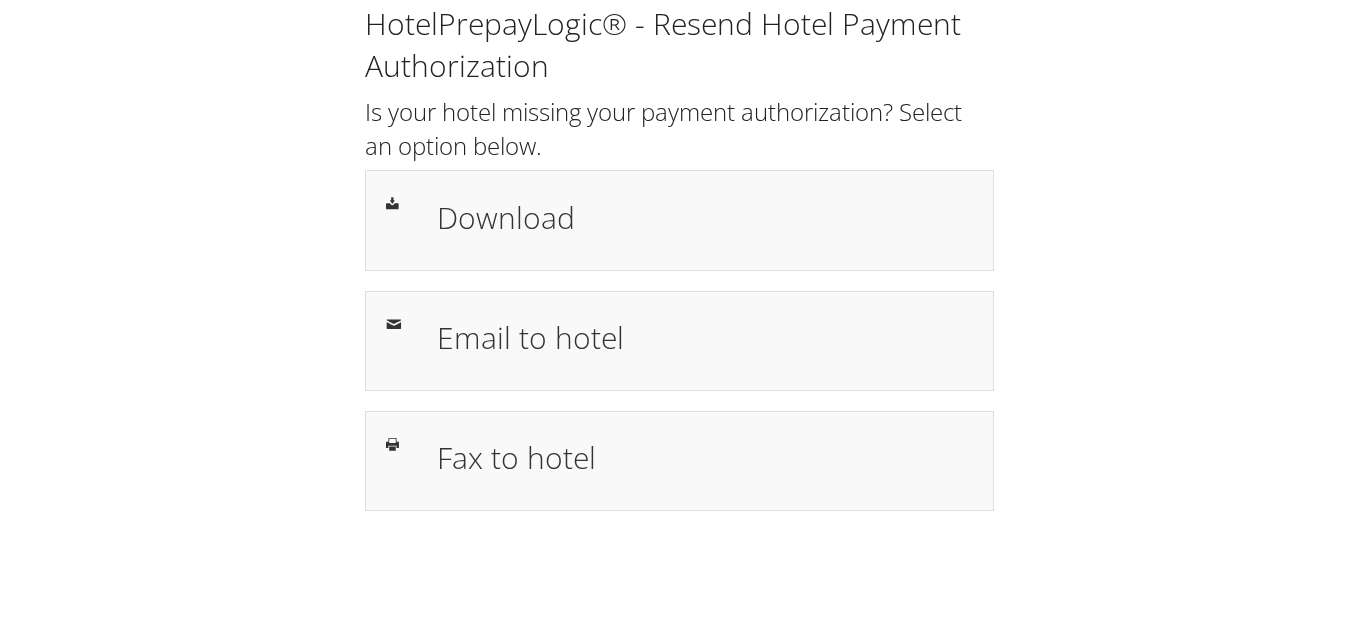 scroll, scrollTop: 0, scrollLeft: 0, axis: both 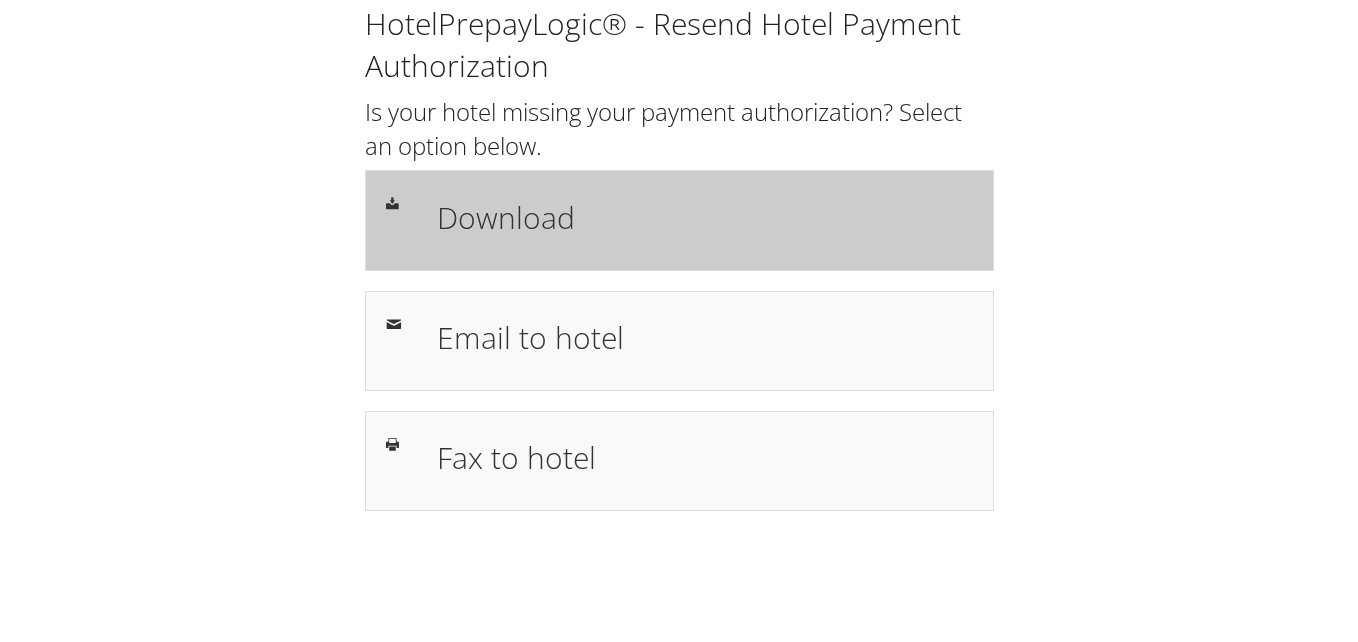 click on "Download" at bounding box center (679, 220) 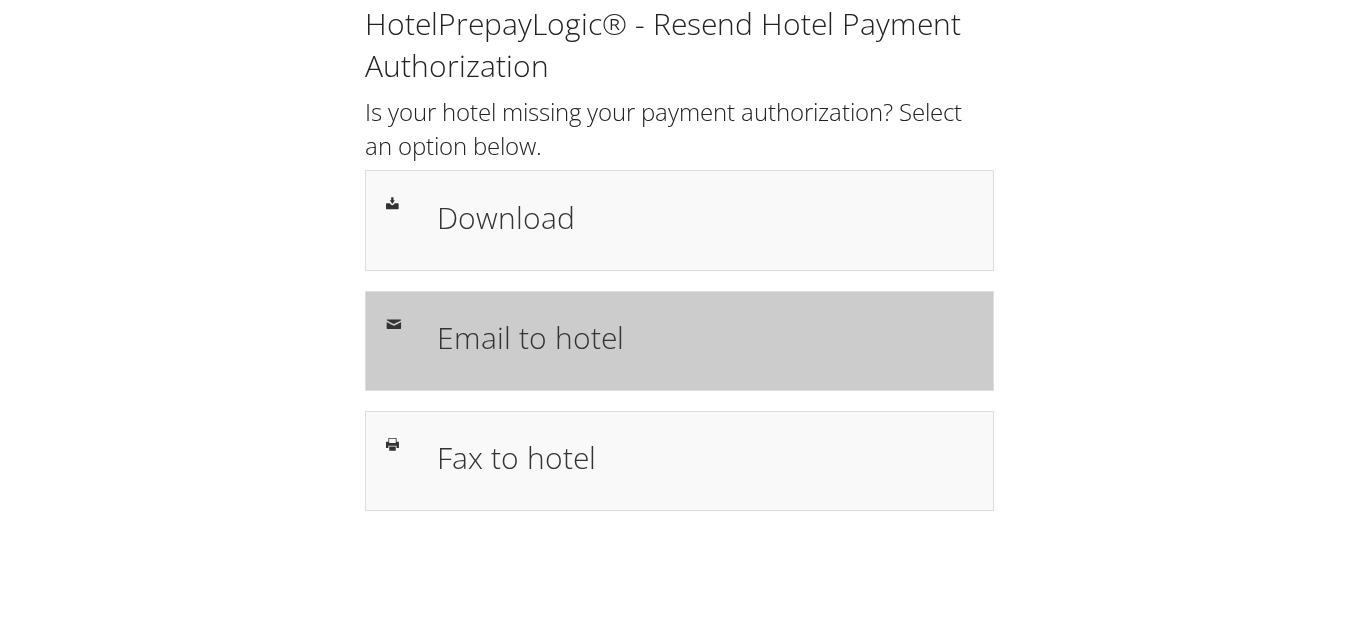 click on "Email to hotel" at bounding box center [705, 337] 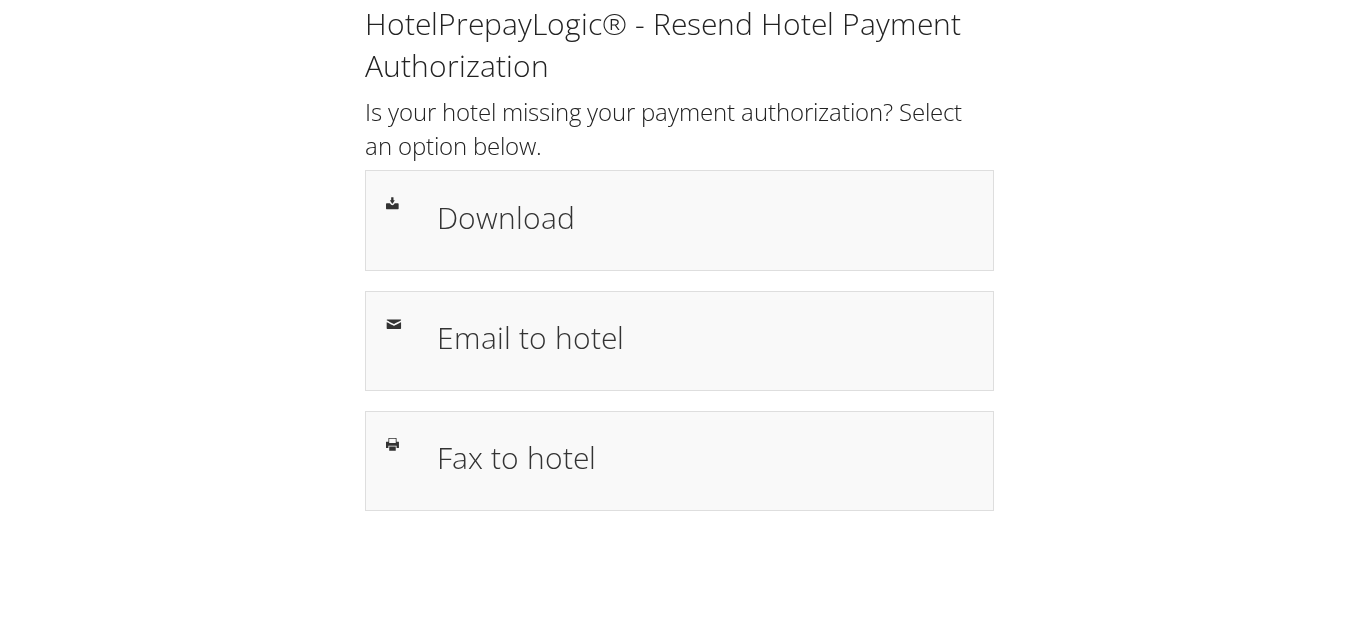 scroll, scrollTop: 0, scrollLeft: 0, axis: both 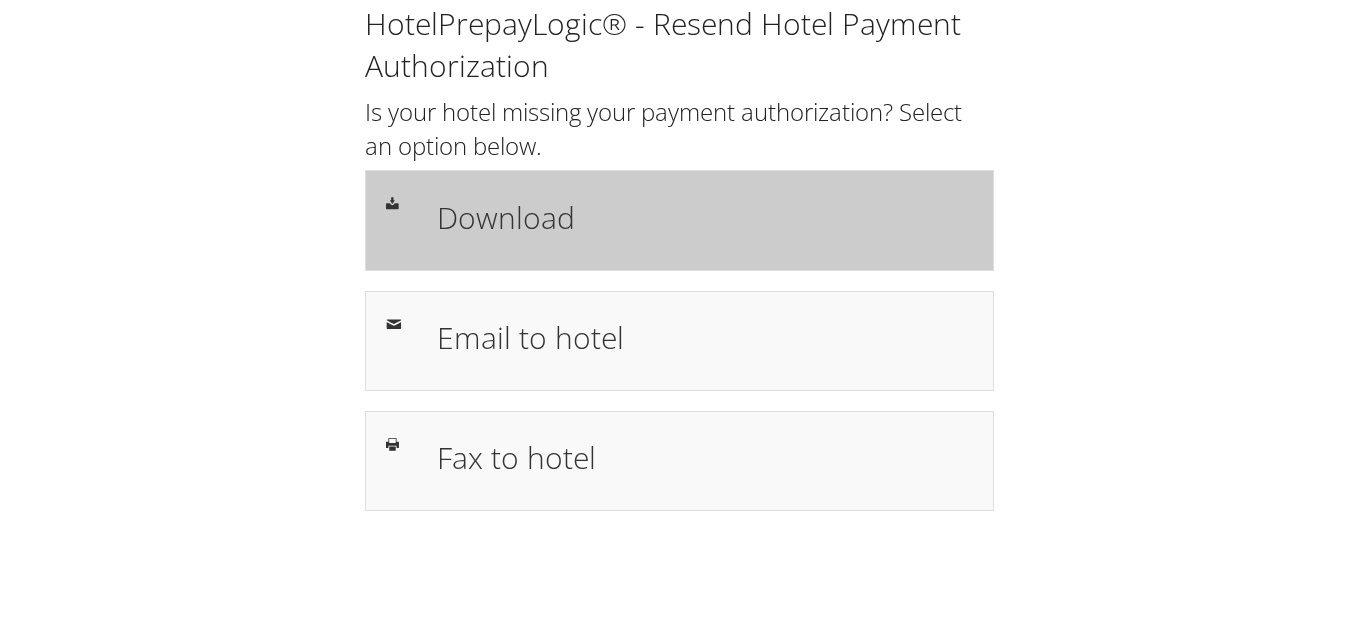 click on "Download" at bounding box center [679, 220] 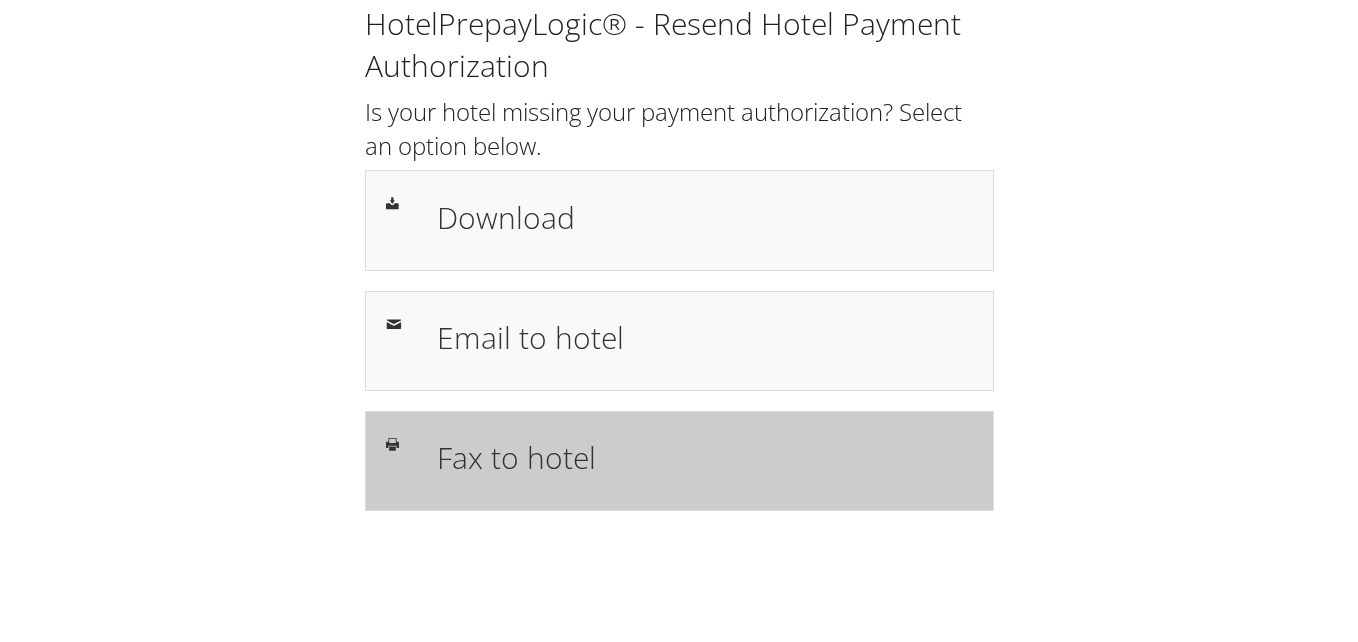 click on "Fax to hotel" at bounding box center (705, 461) 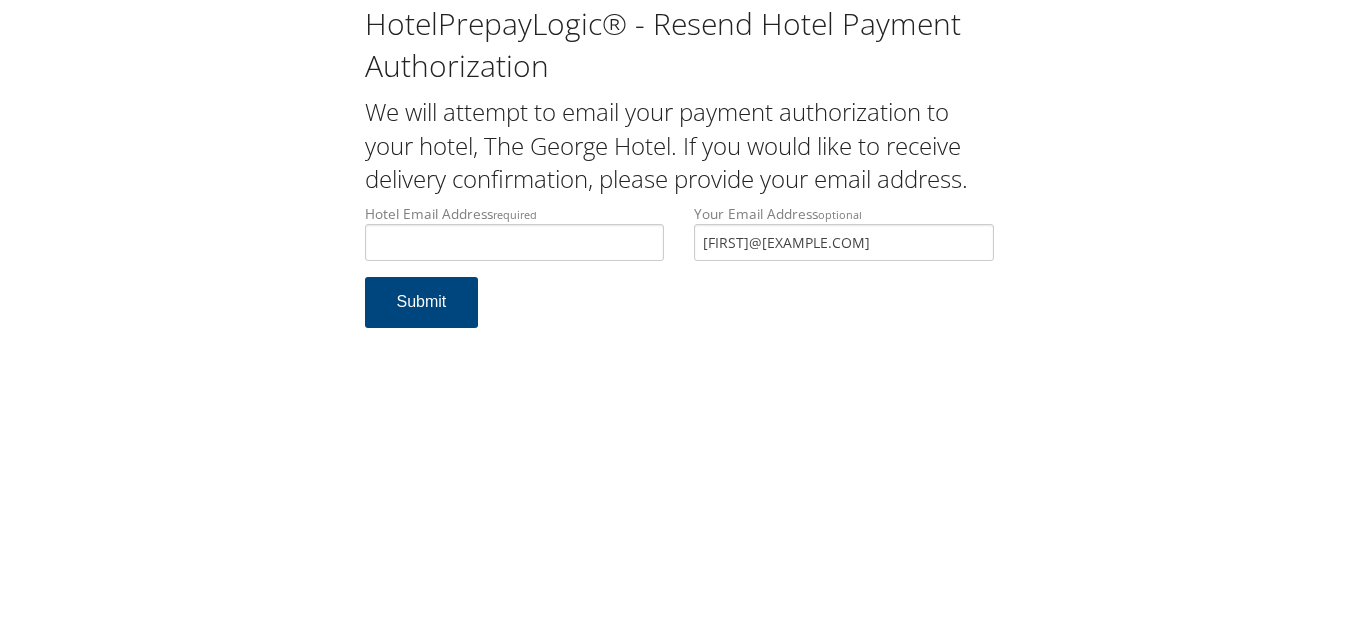 scroll, scrollTop: 0, scrollLeft: 0, axis: both 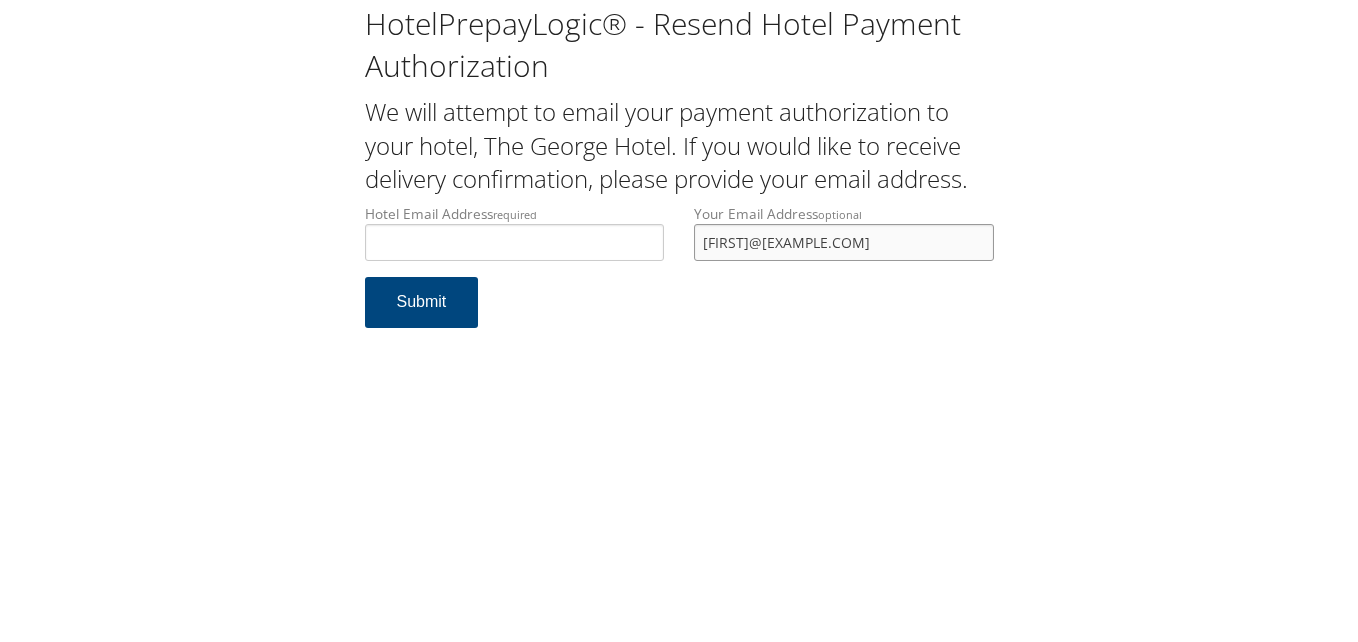 drag, startPoint x: 940, startPoint y: 248, endPoint x: 488, endPoint y: 216, distance: 453.13132 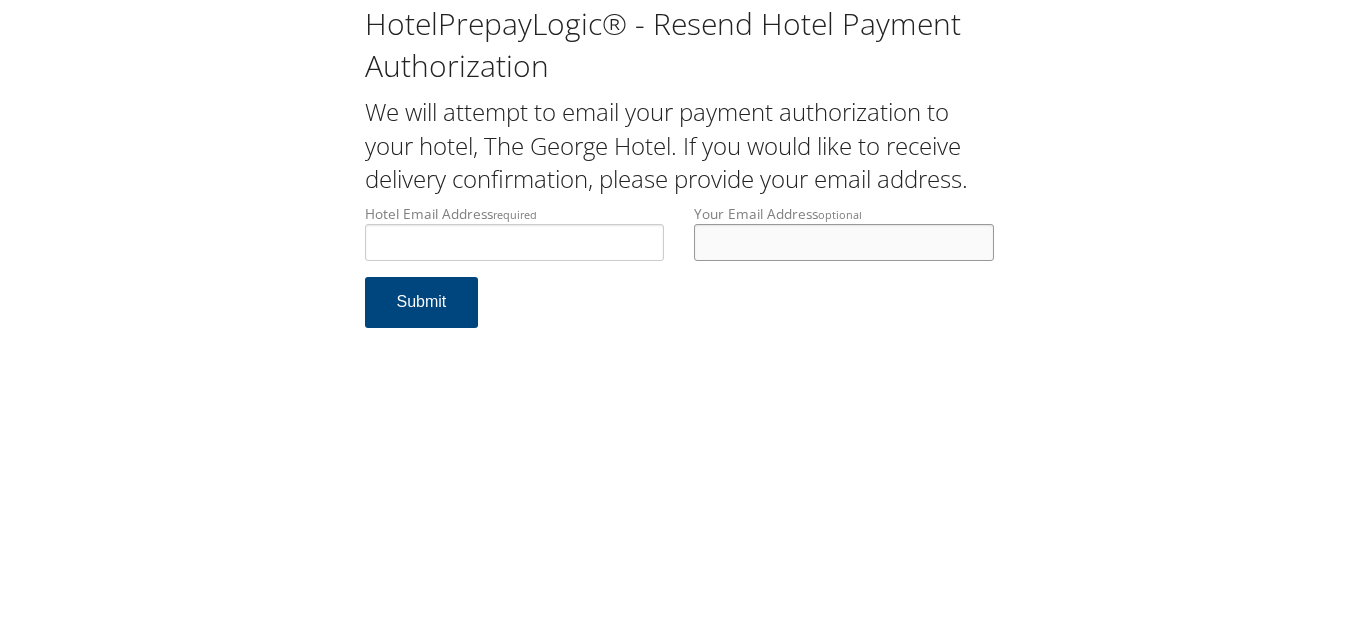 type 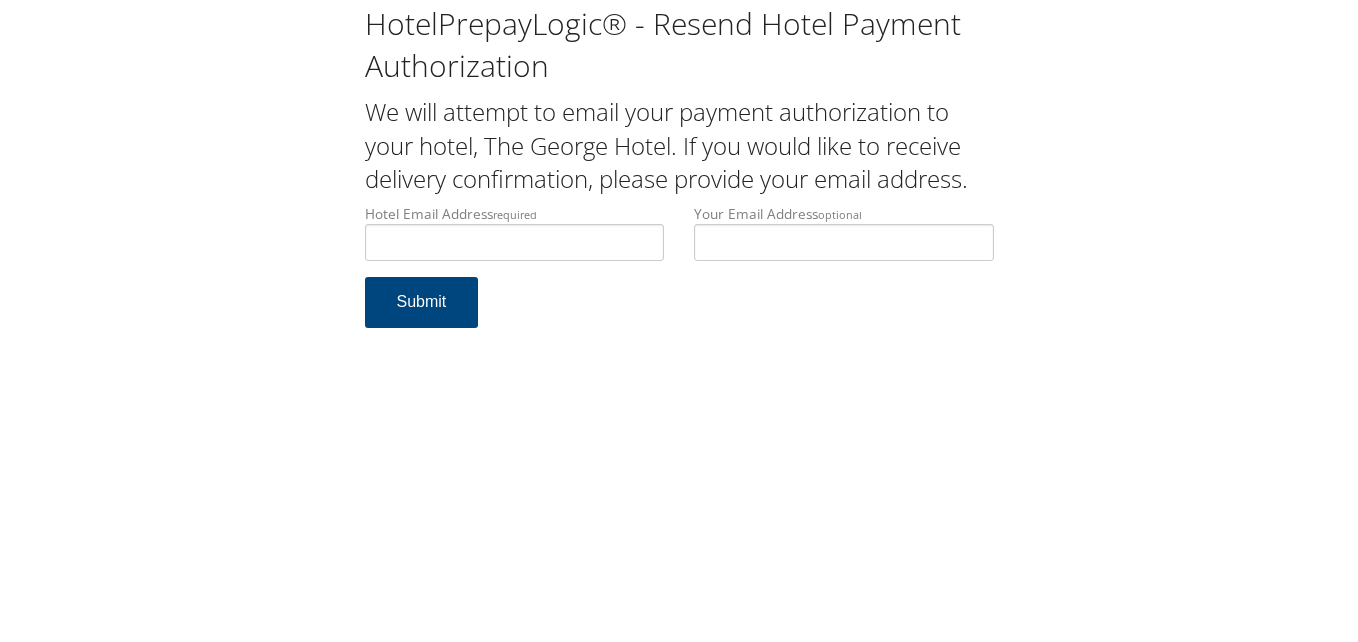 click on "Hotel Email Address  required
Hotel email address is required" at bounding box center [515, 240] 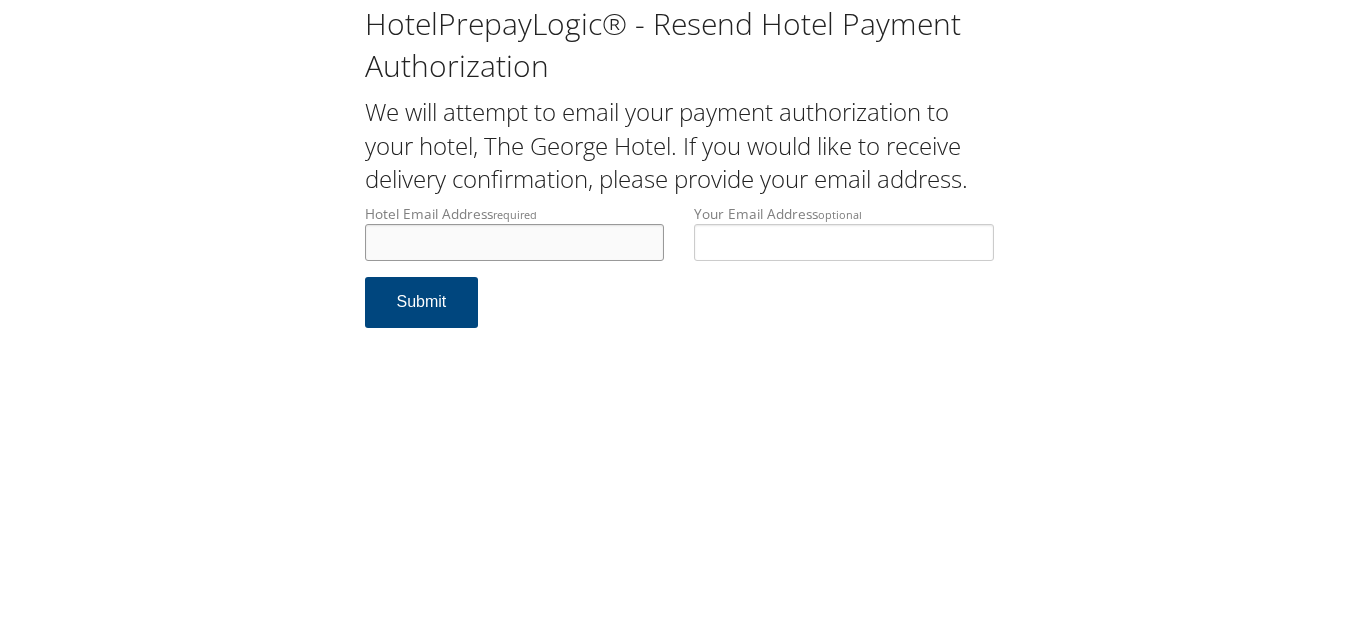 click on "Hotel Email Address  required" at bounding box center [515, 242] 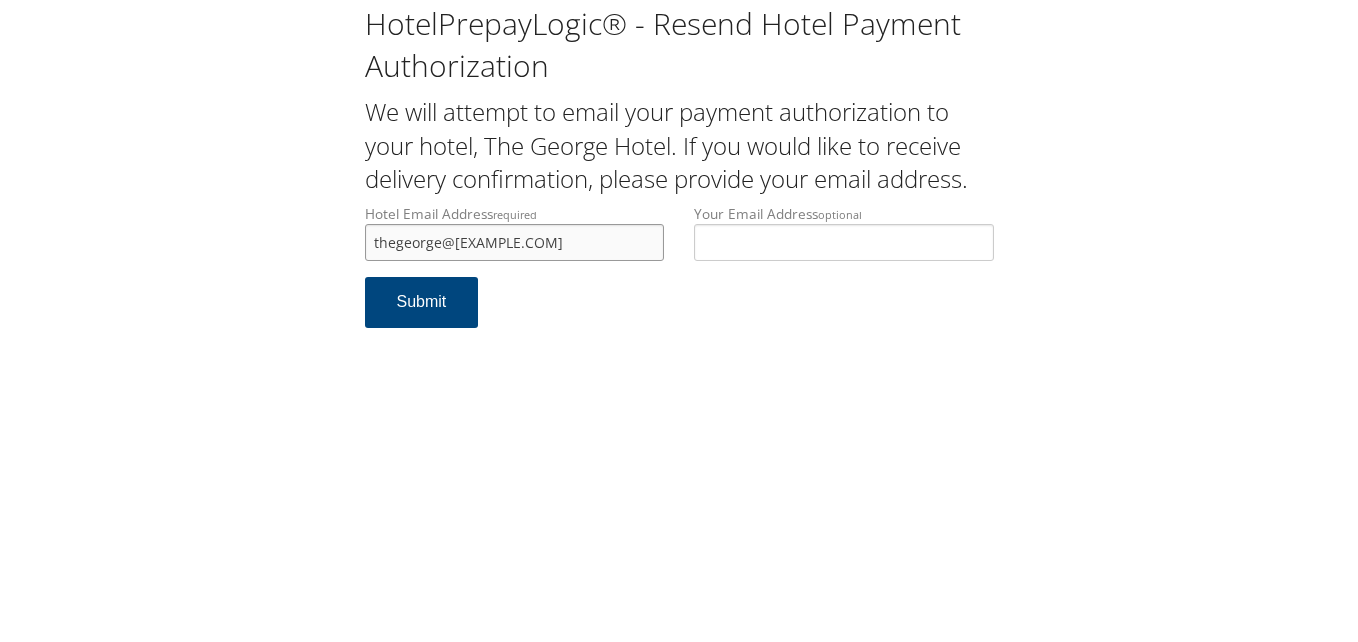 drag, startPoint x: 588, startPoint y: 243, endPoint x: 286, endPoint y: 235, distance: 302.10593 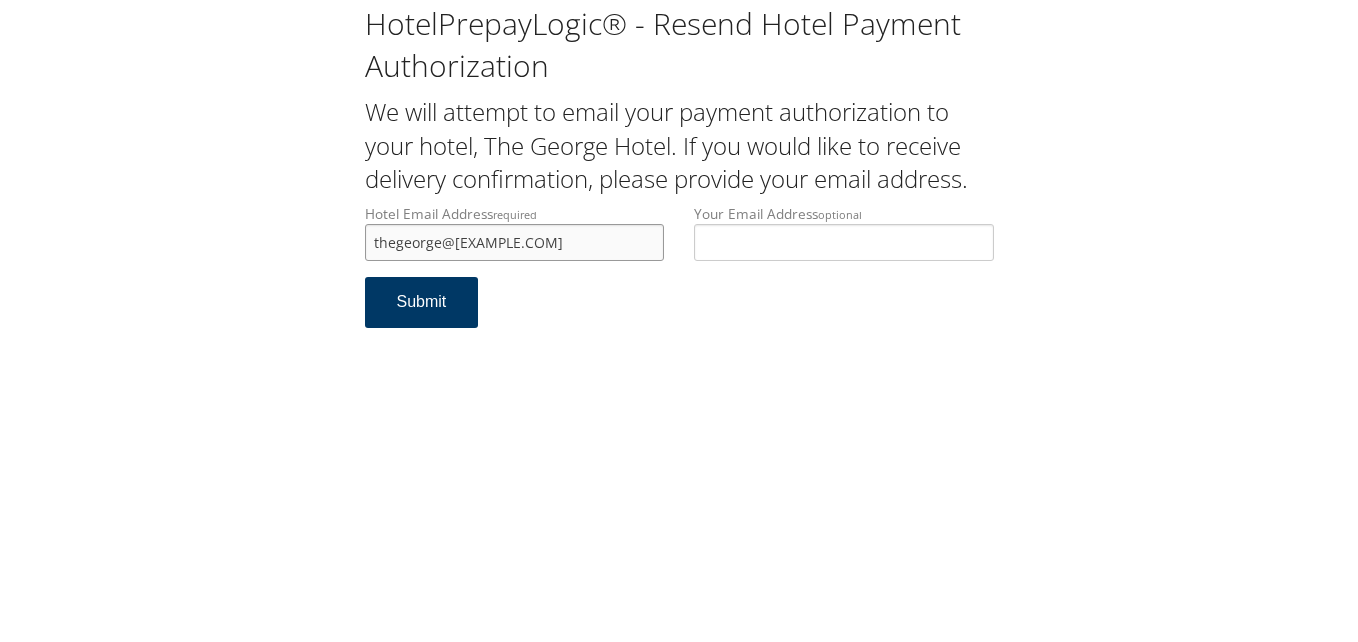 type on "thegeorge@theindigoroad.com" 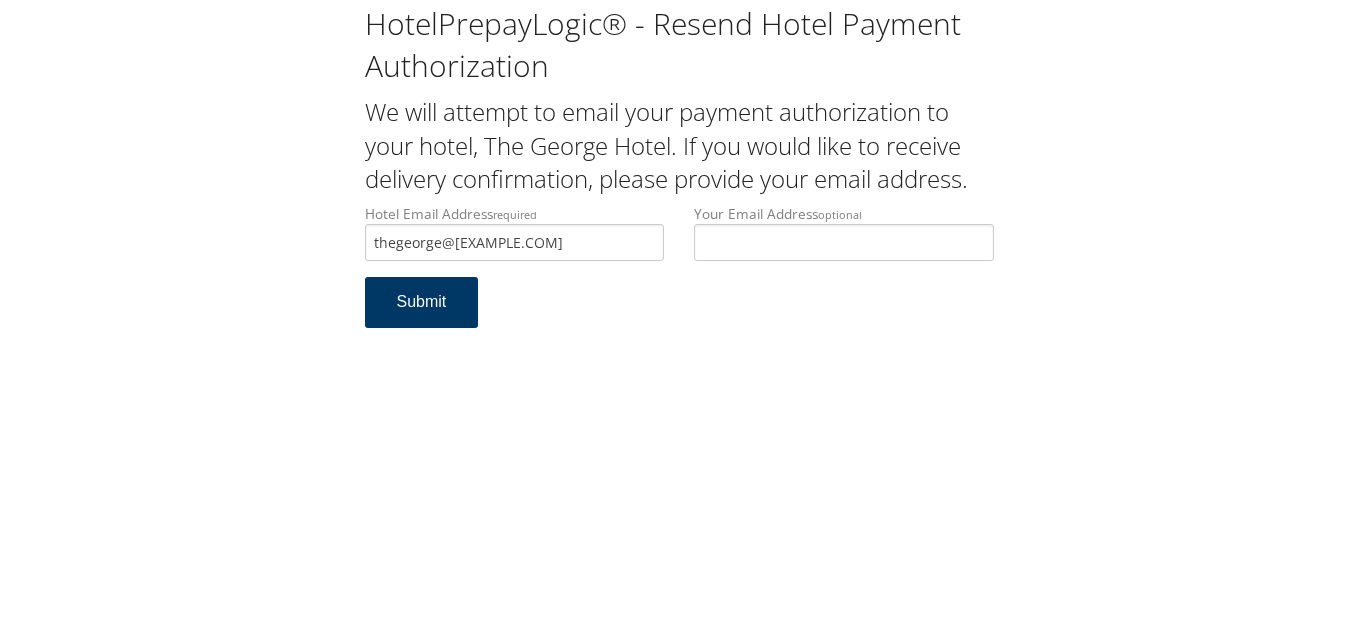 click on "Submit" at bounding box center (422, 302) 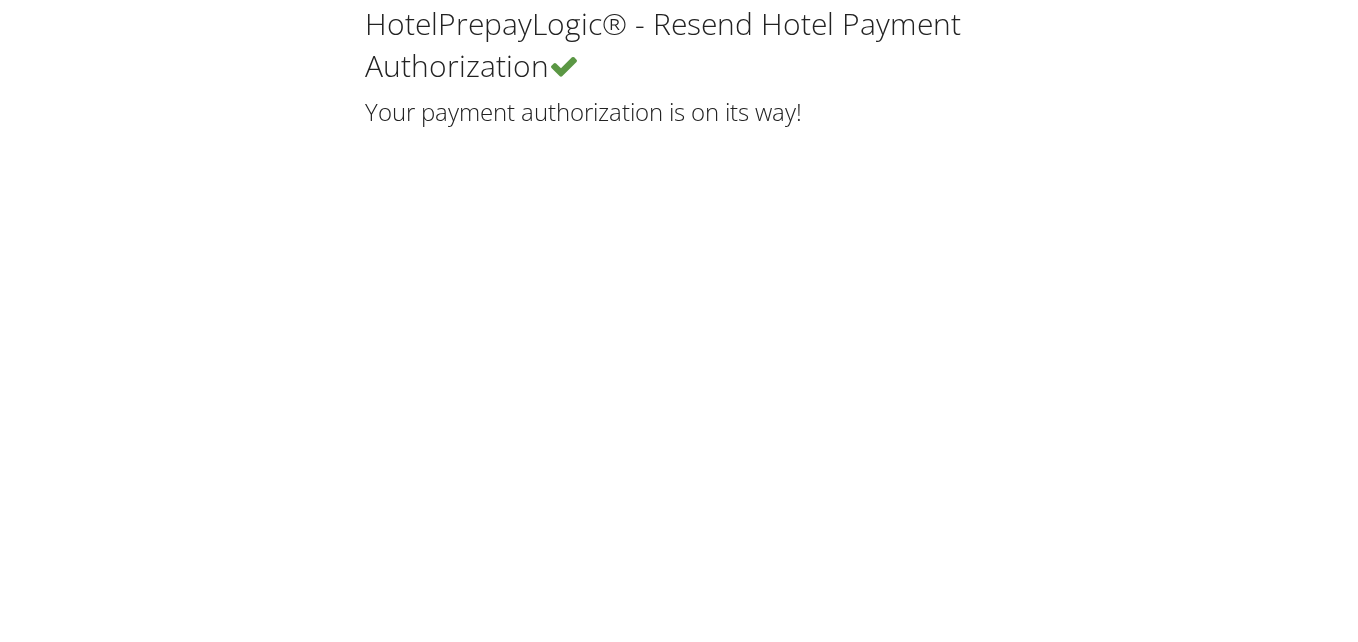 scroll, scrollTop: 0, scrollLeft: 0, axis: both 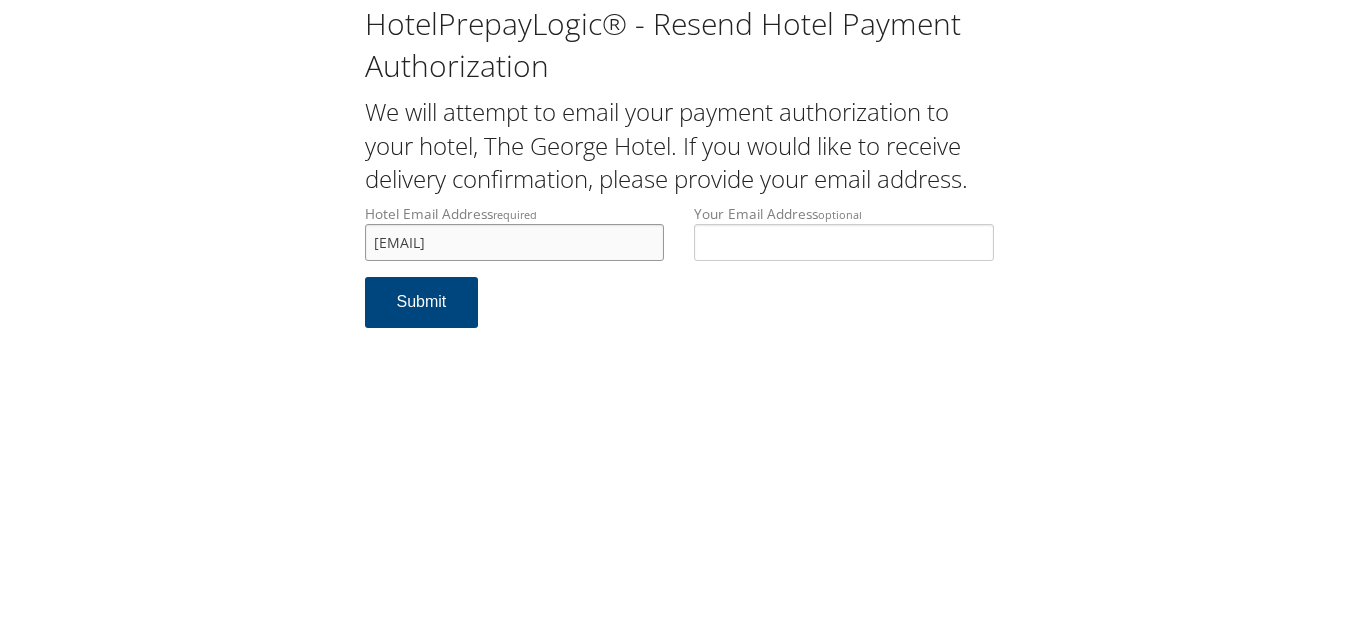 drag, startPoint x: 576, startPoint y: 236, endPoint x: 368, endPoint y: 215, distance: 209.0574 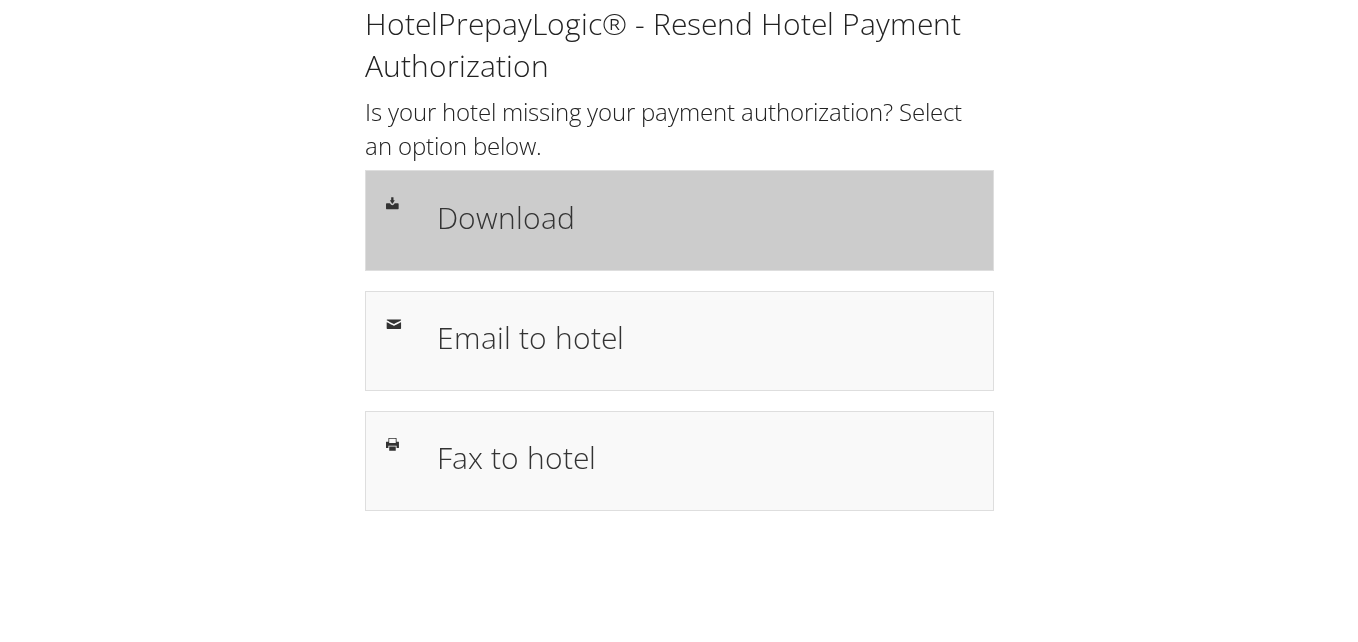 scroll, scrollTop: 0, scrollLeft: 0, axis: both 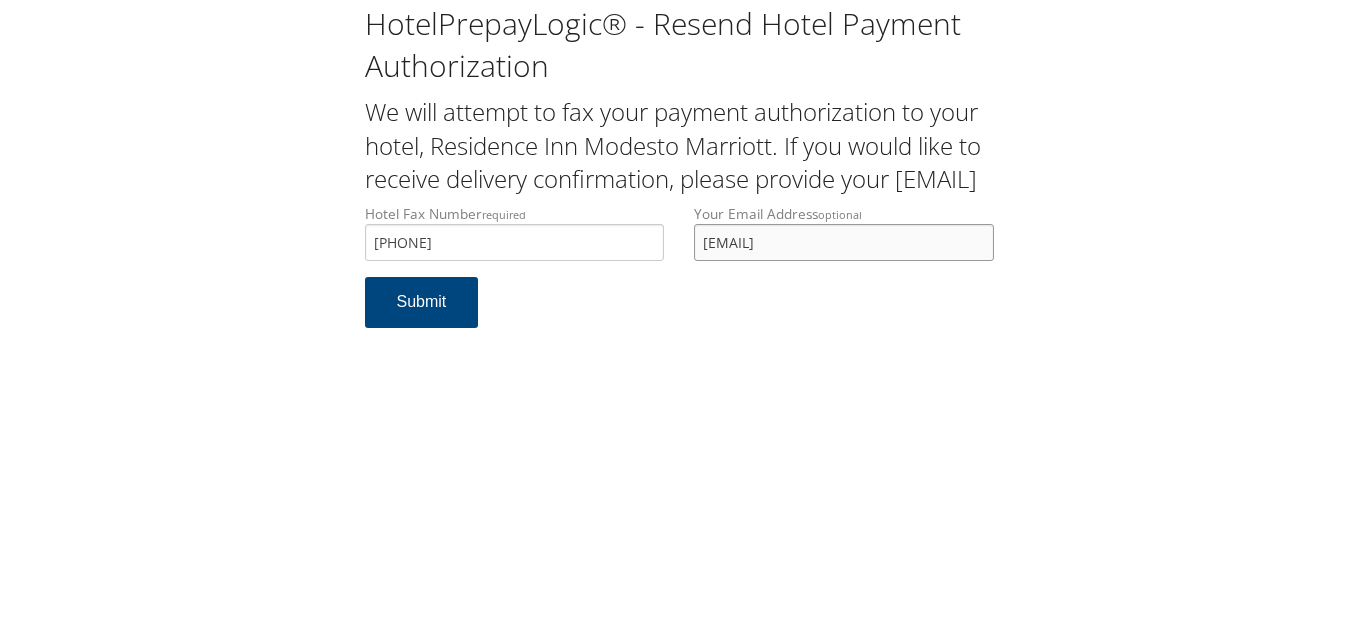 drag, startPoint x: 904, startPoint y: 269, endPoint x: 689, endPoint y: 276, distance: 215.11392 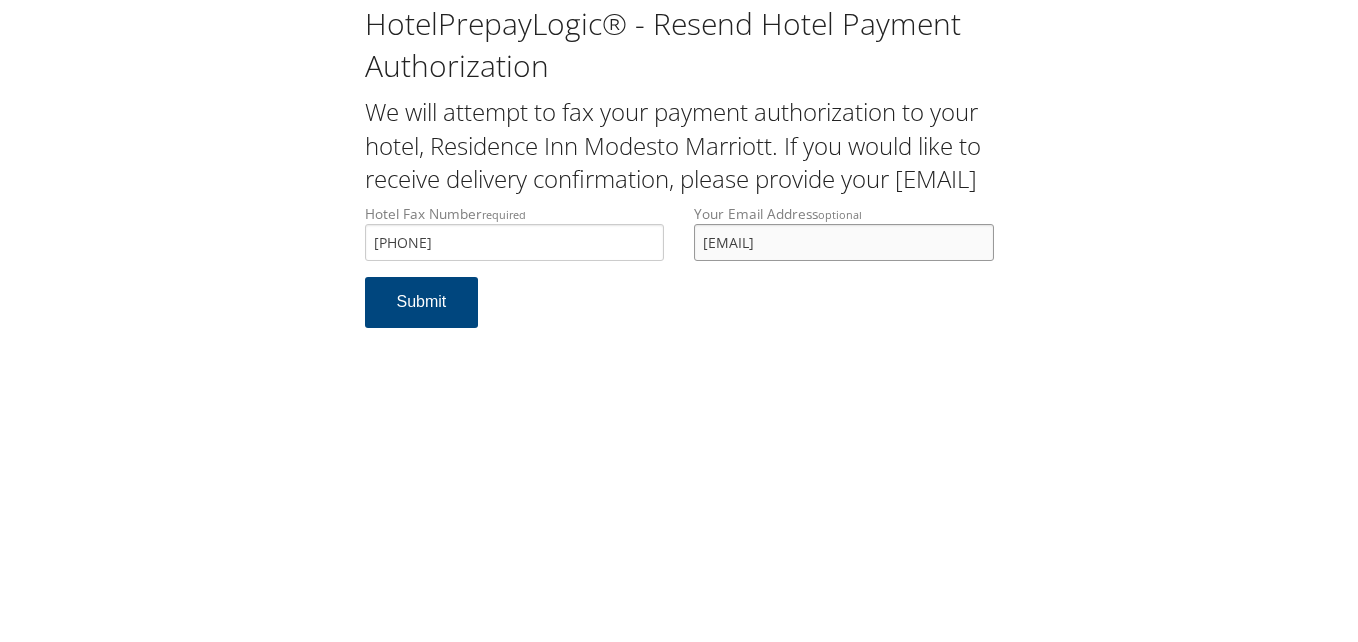 click on "Your Email Address  optional
AASSIF2006@YAHOO.COM" at bounding box center (844, 240) 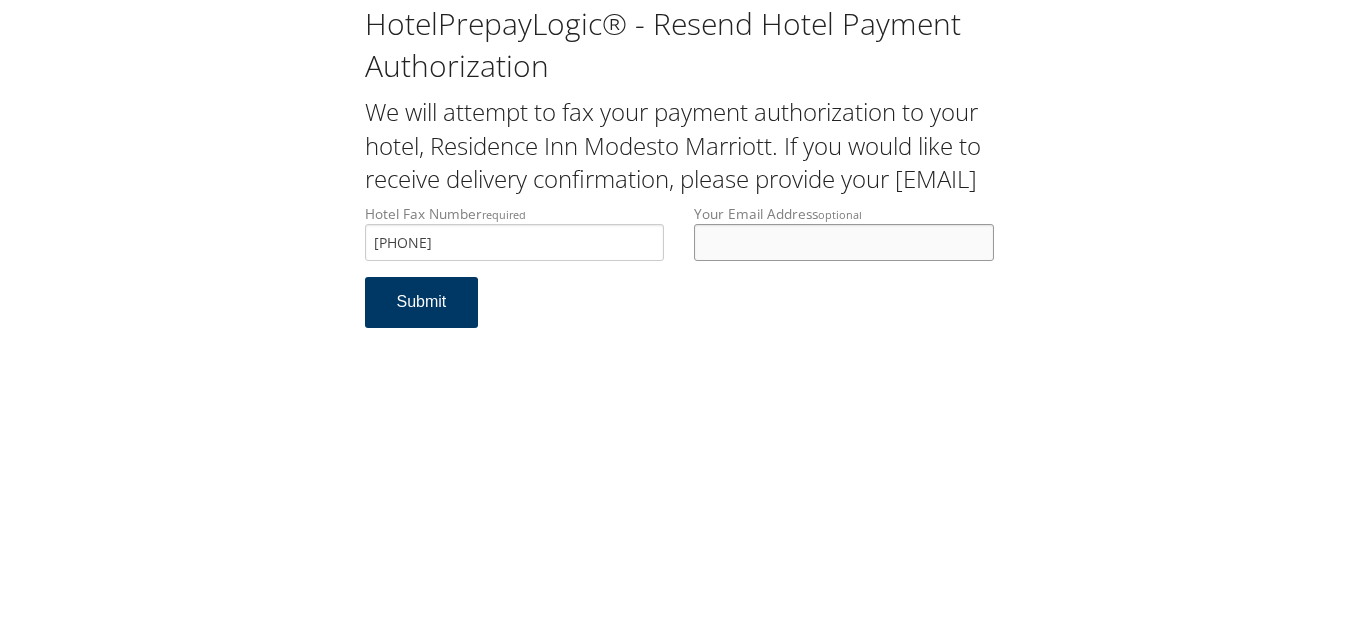 type 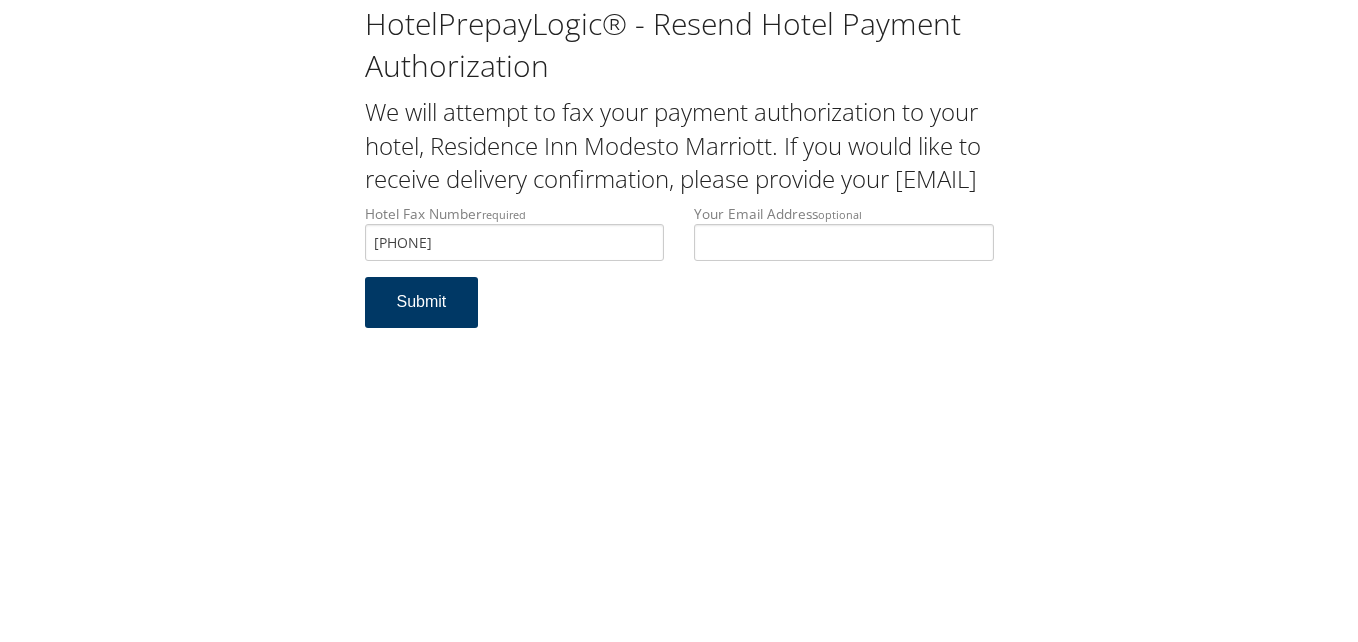 click on "Submit" at bounding box center [422, 302] 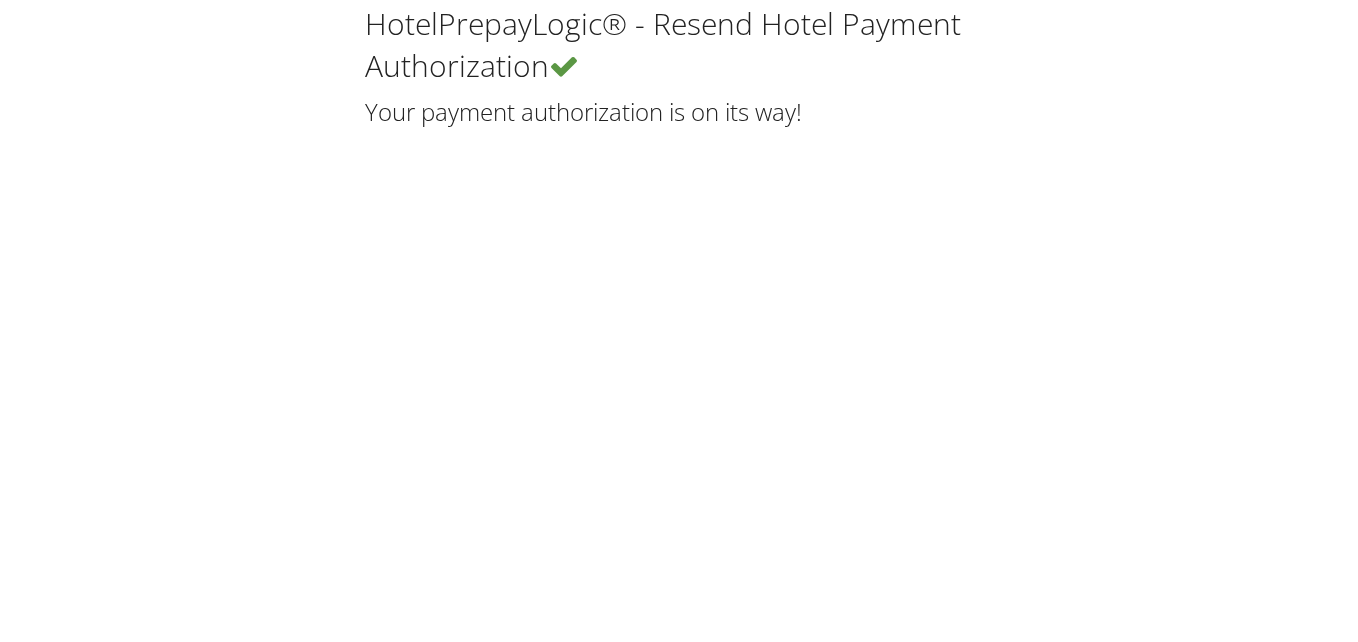 scroll, scrollTop: 0, scrollLeft: 0, axis: both 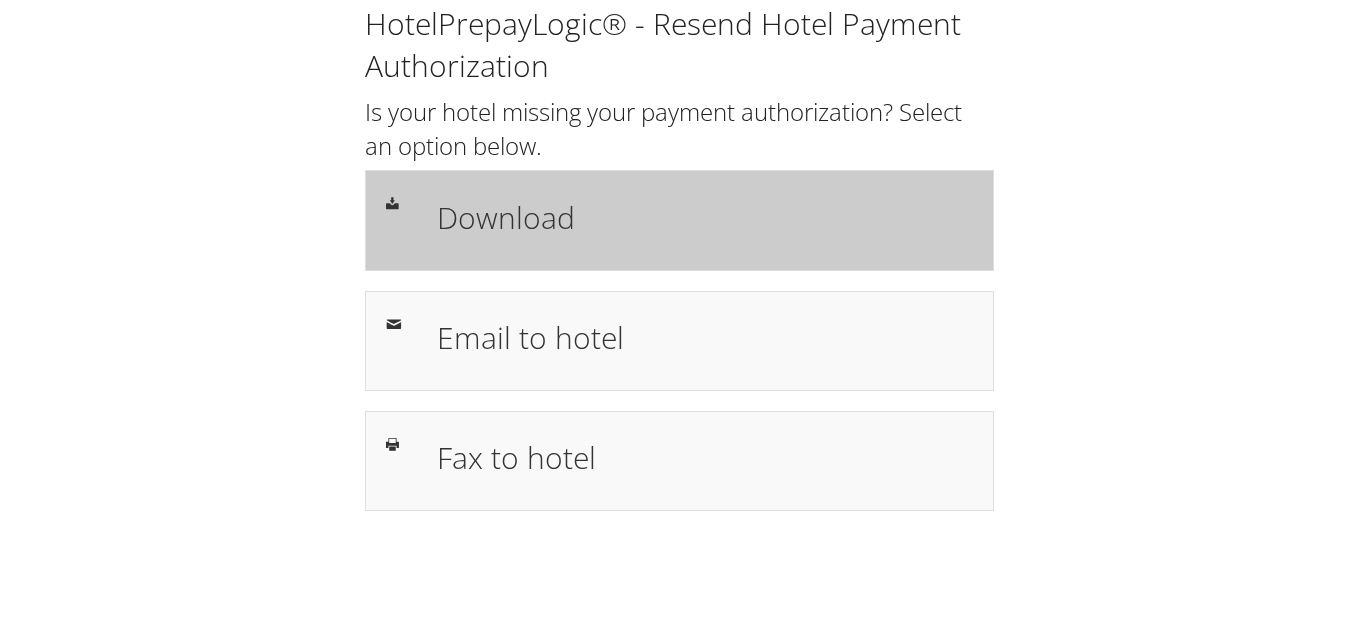click on "Download" at bounding box center (705, 217) 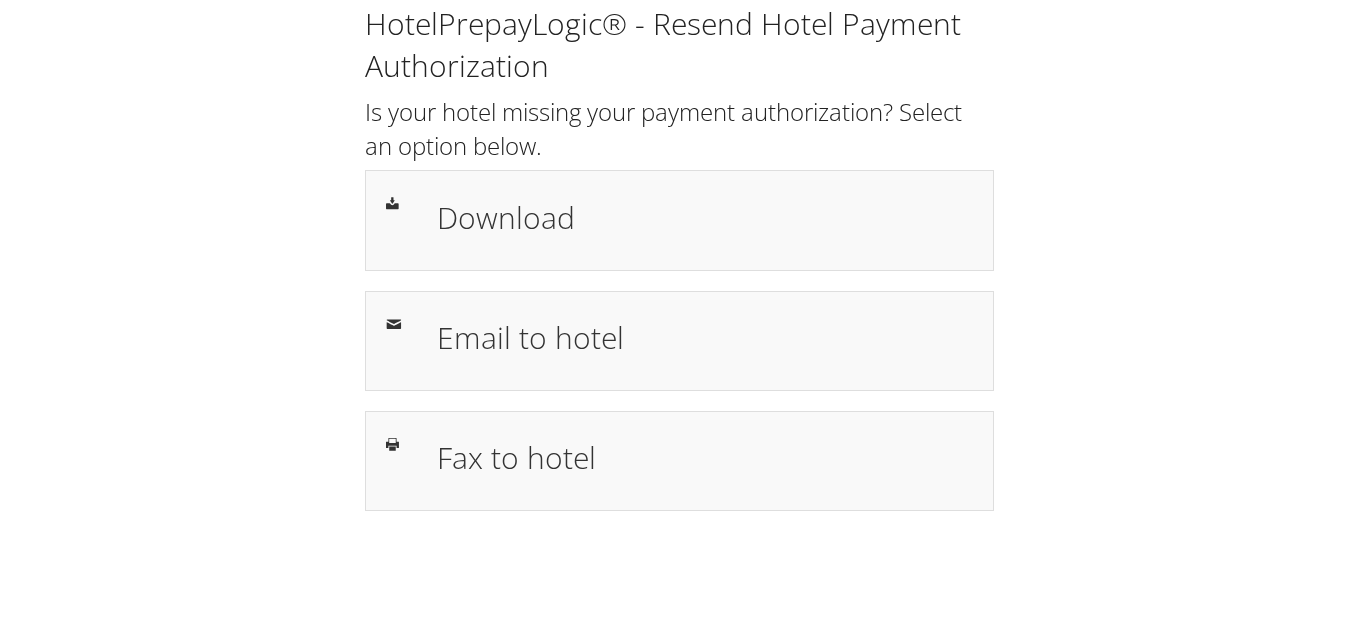 scroll, scrollTop: 0, scrollLeft: 0, axis: both 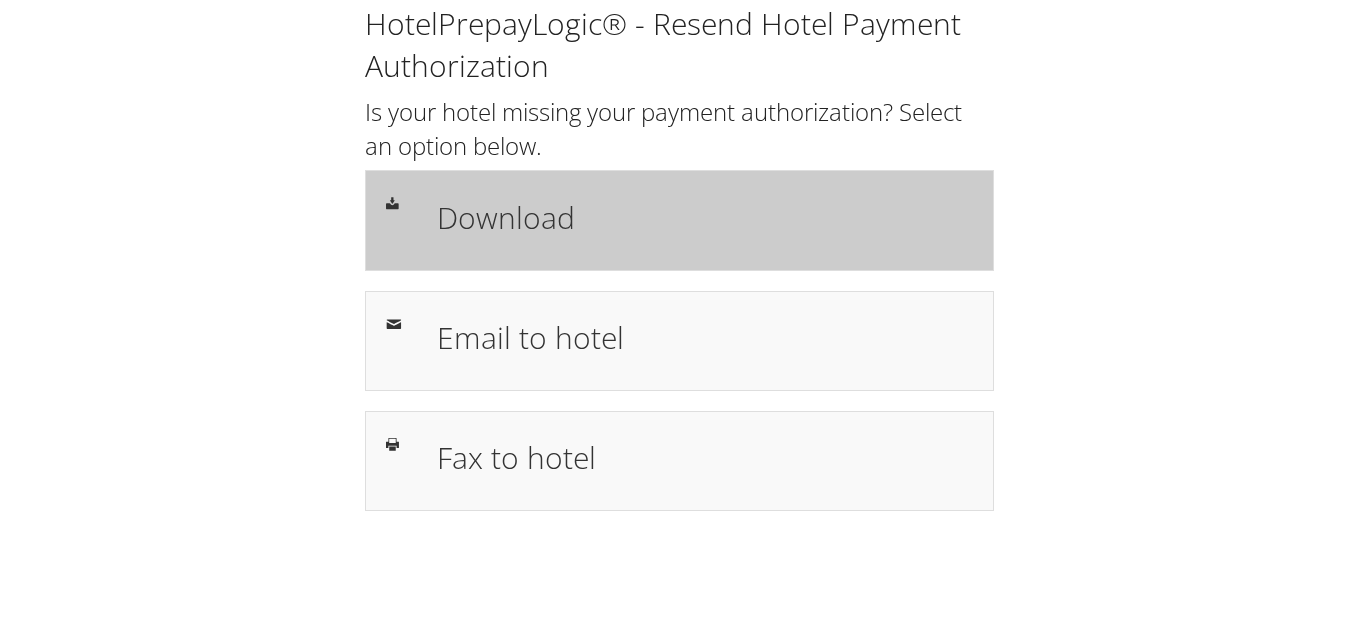 click on "Download" at bounding box center (705, 217) 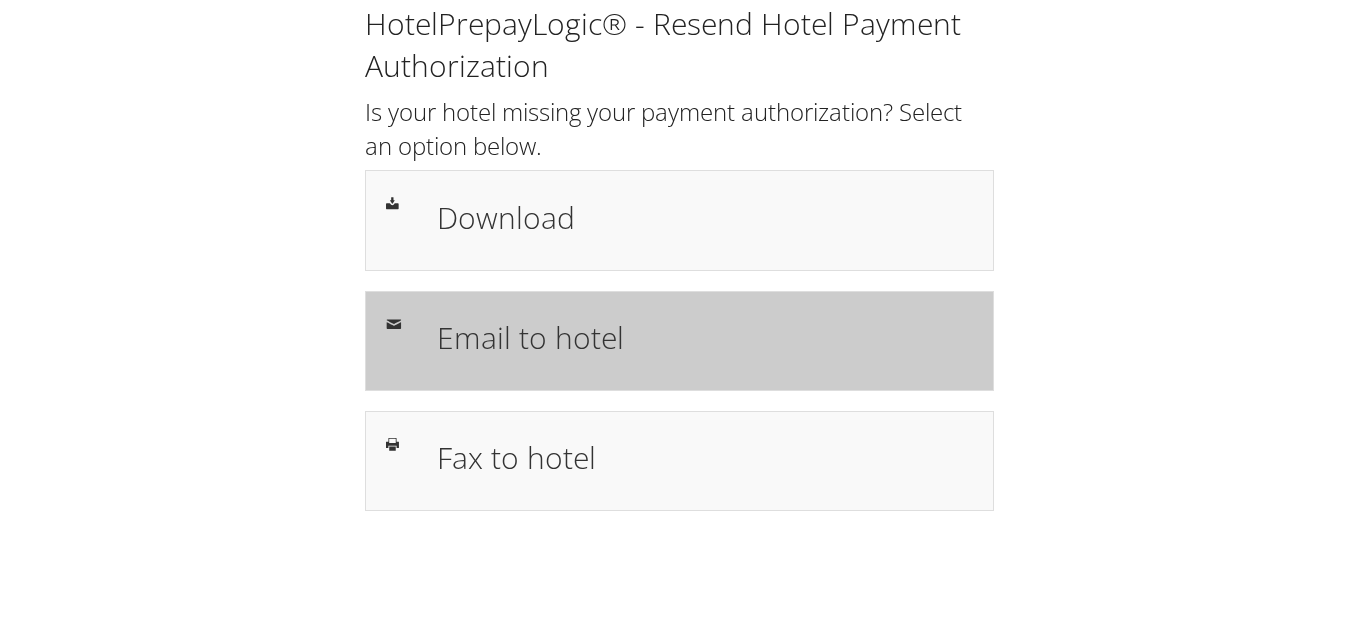 click on "Email to hotel" at bounding box center [679, 341] 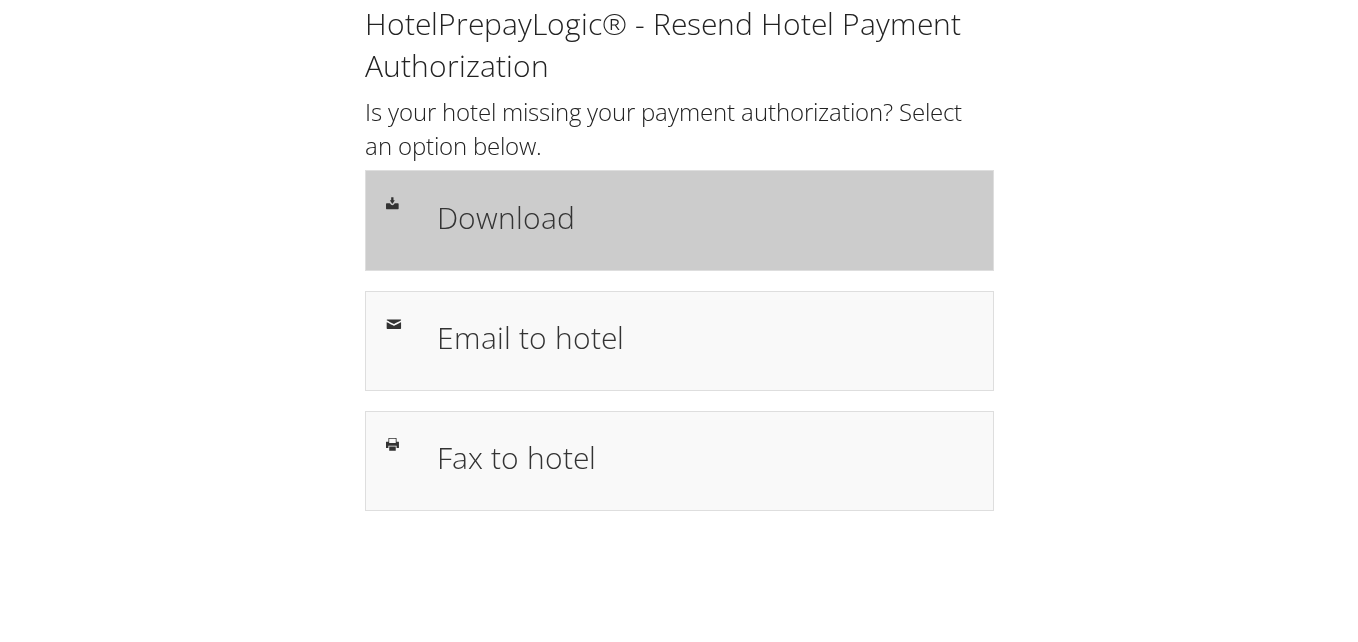 scroll, scrollTop: 0, scrollLeft: 0, axis: both 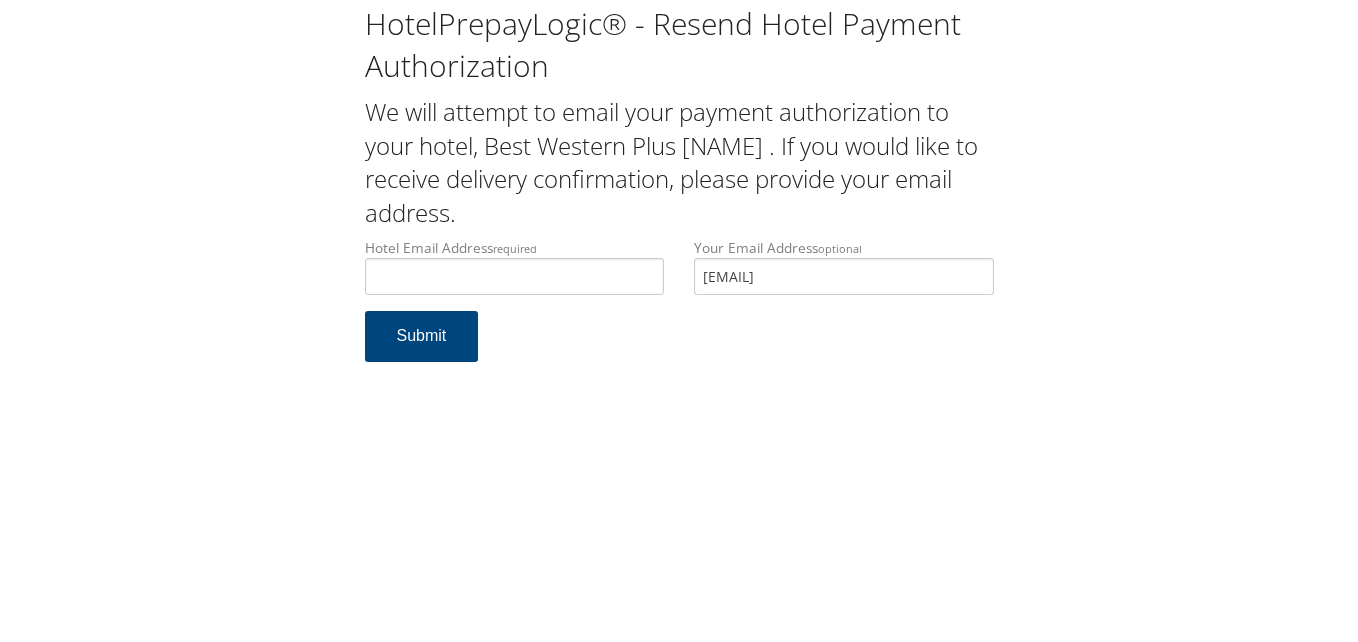 click on "Hotel Email Address  required
Hotel email address is required
Your Email Address  optional
CHITRUONG@COX.NET" at bounding box center [679, 274] 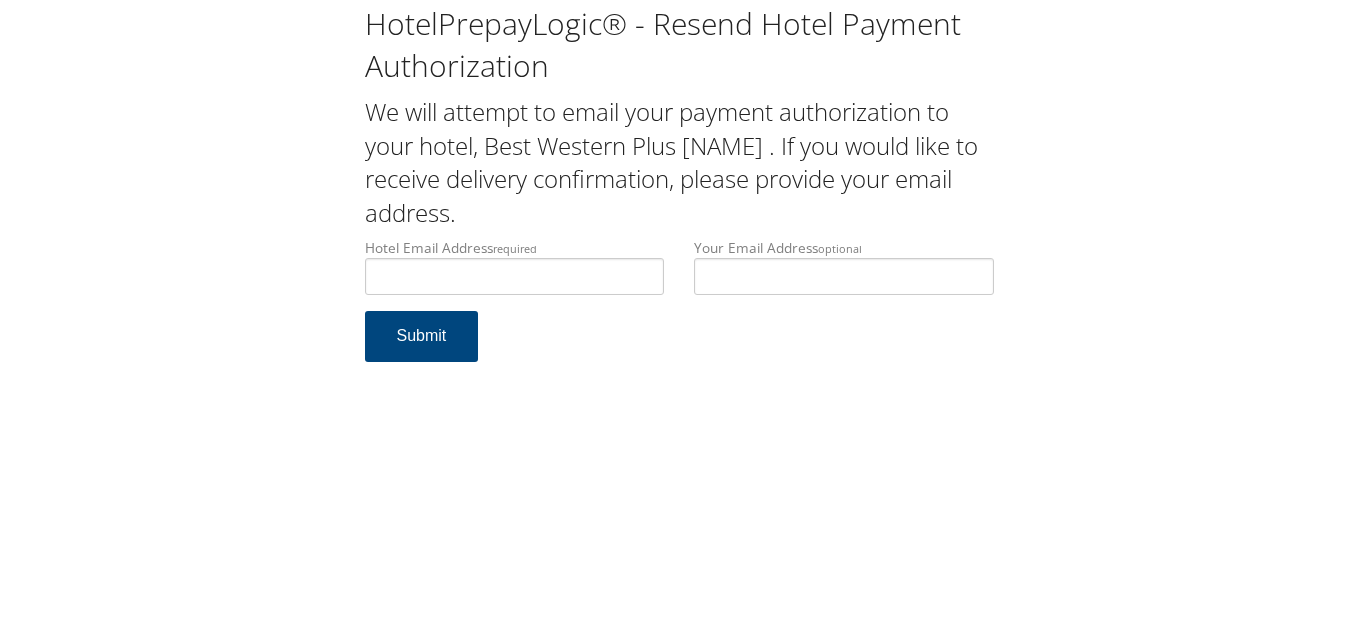 type 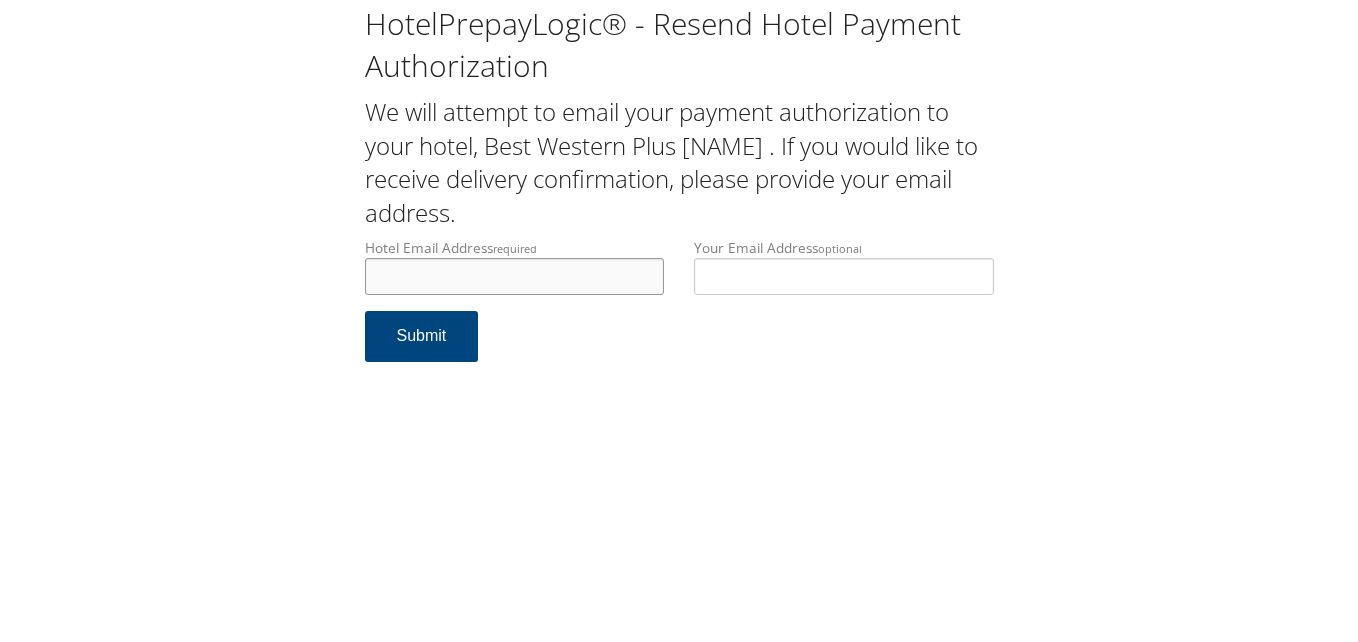 click on "Hotel Email Address  required" at bounding box center [515, 276] 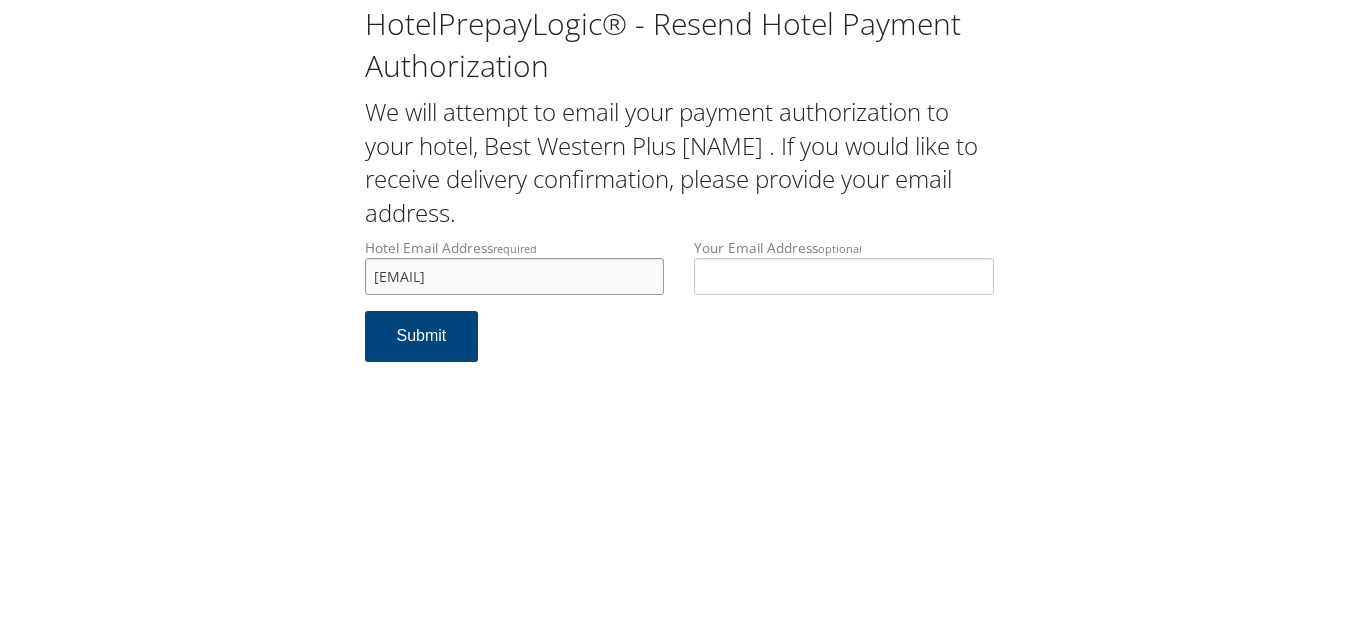 drag, startPoint x: 600, startPoint y: 278, endPoint x: 364, endPoint y: 265, distance: 236.35777 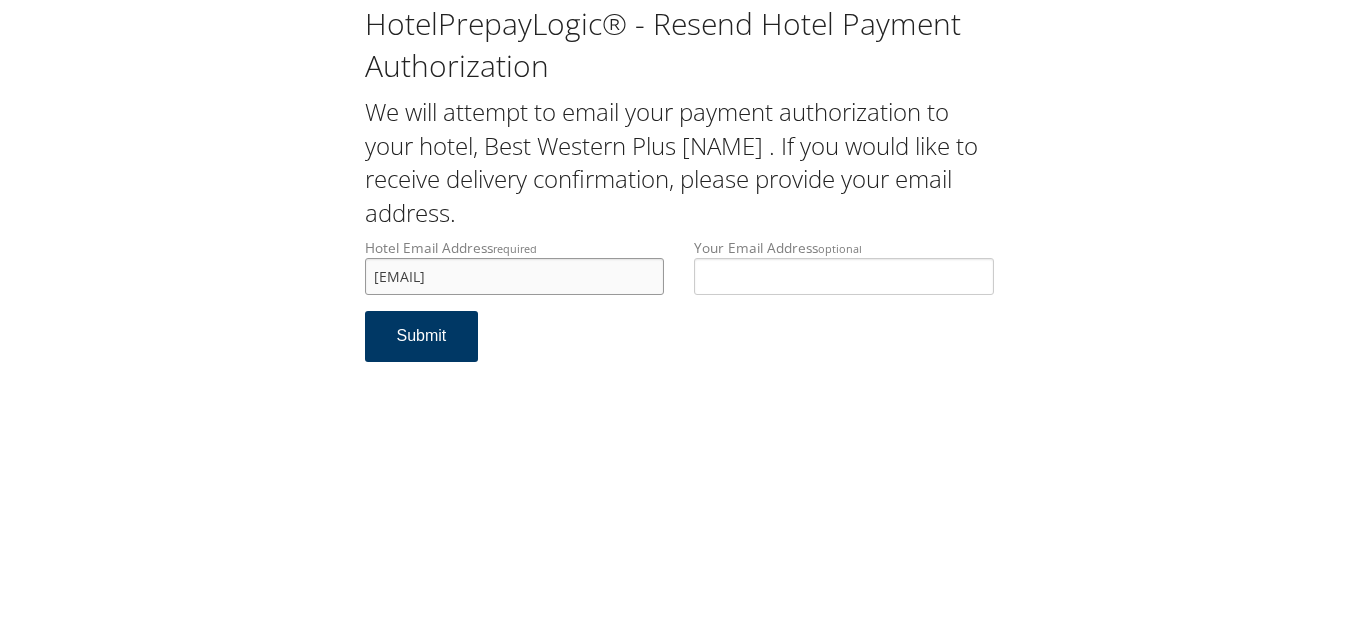 type on "bwhillhouse@gmail.com" 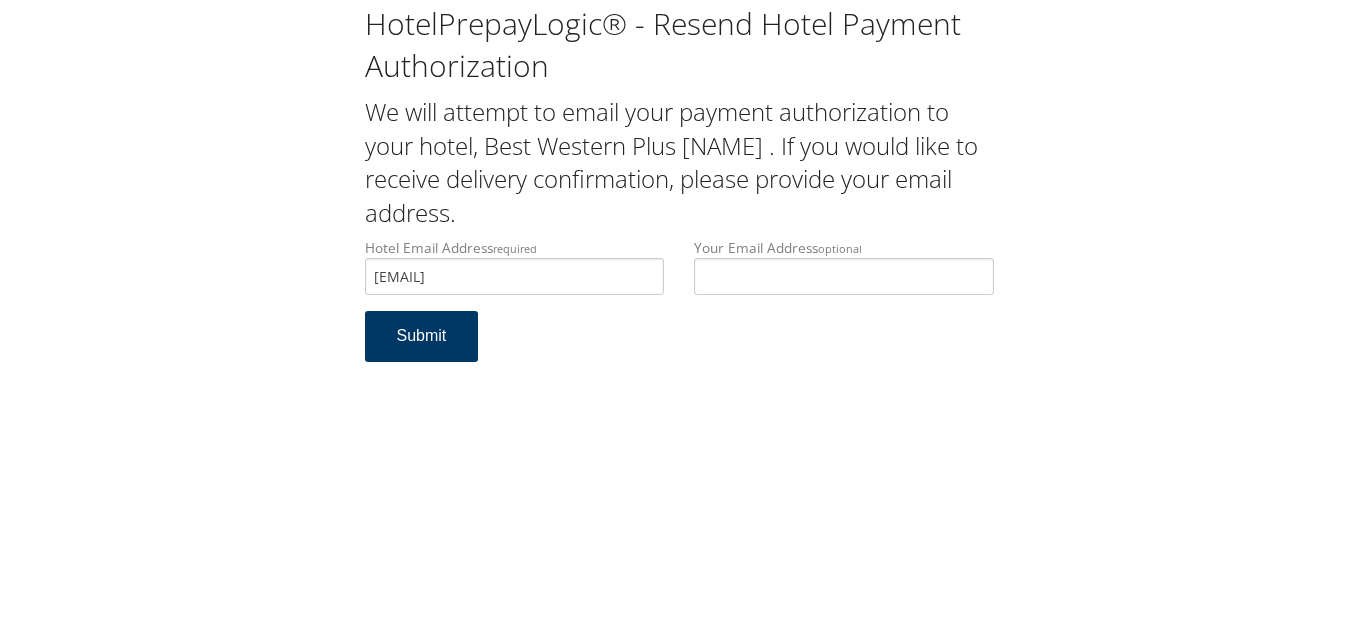 click on "Submit" at bounding box center (422, 336) 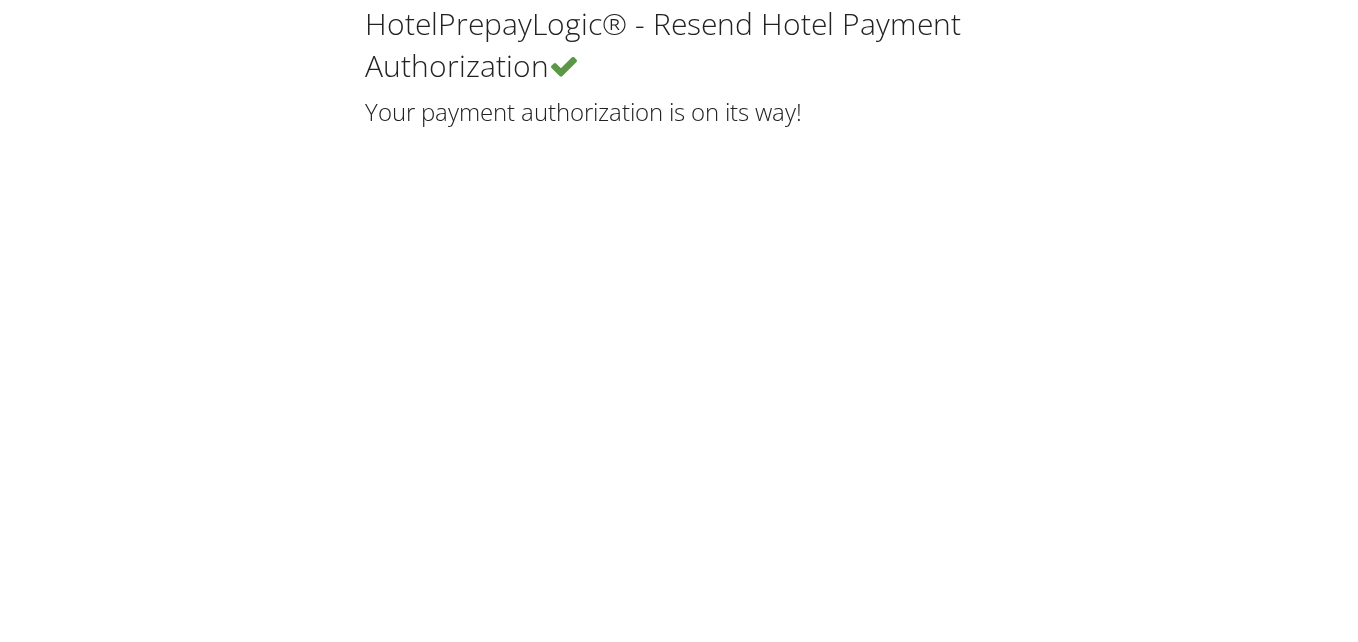 scroll, scrollTop: 0, scrollLeft: 0, axis: both 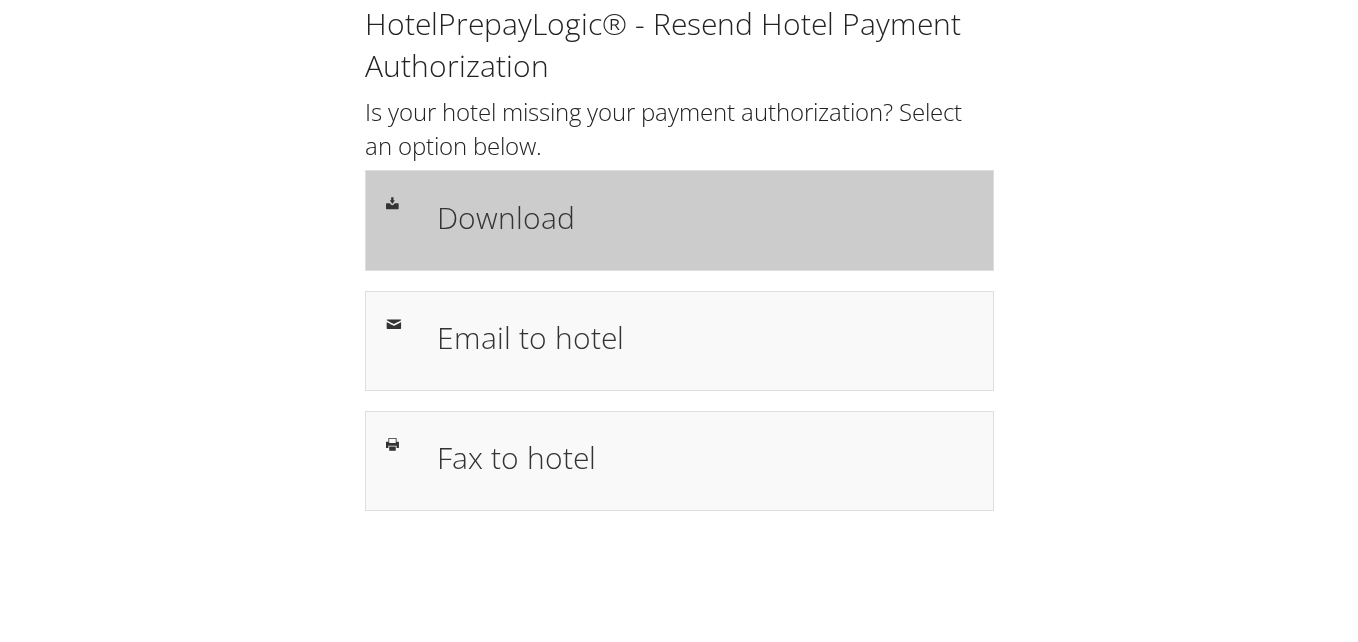 click on "Download" at bounding box center [705, 220] 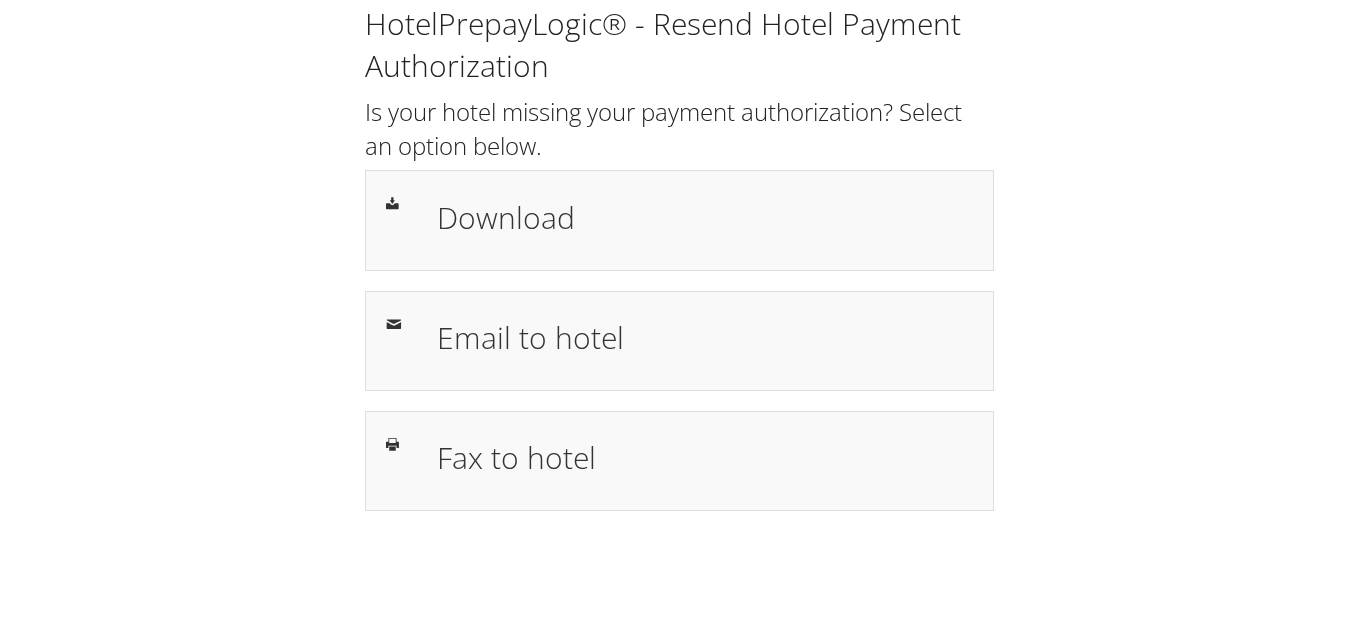 scroll, scrollTop: 0, scrollLeft: 0, axis: both 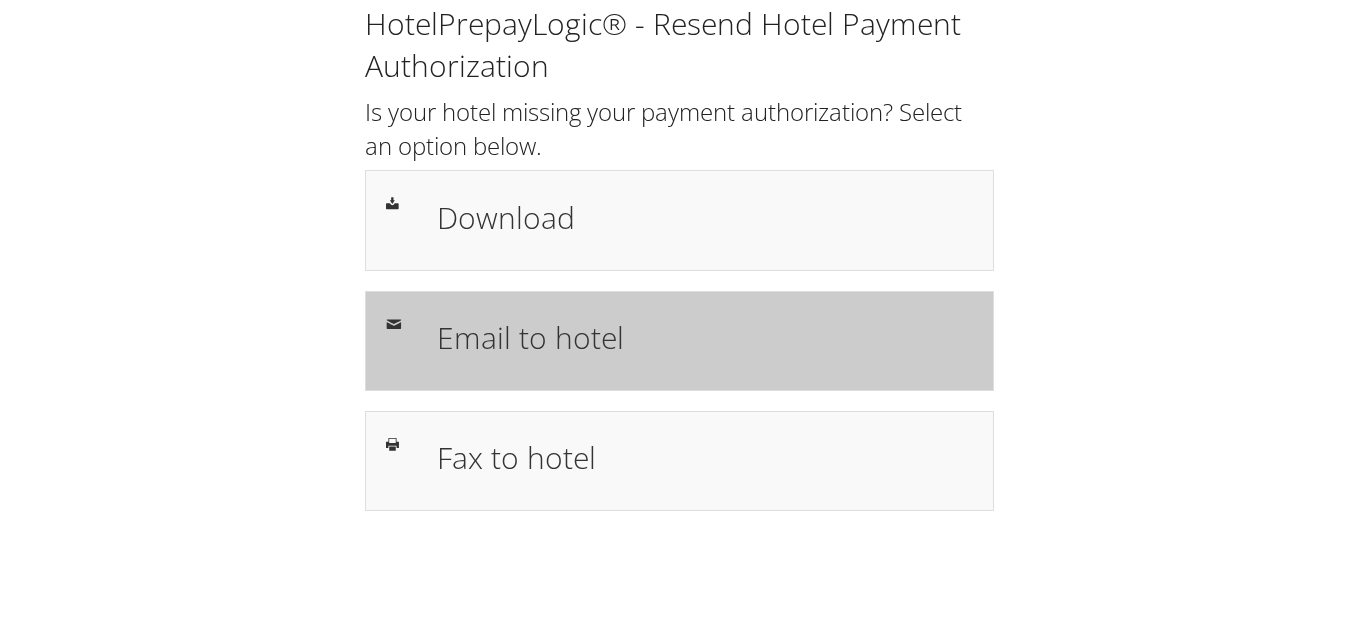 click on "Email to hotel" at bounding box center (705, 341) 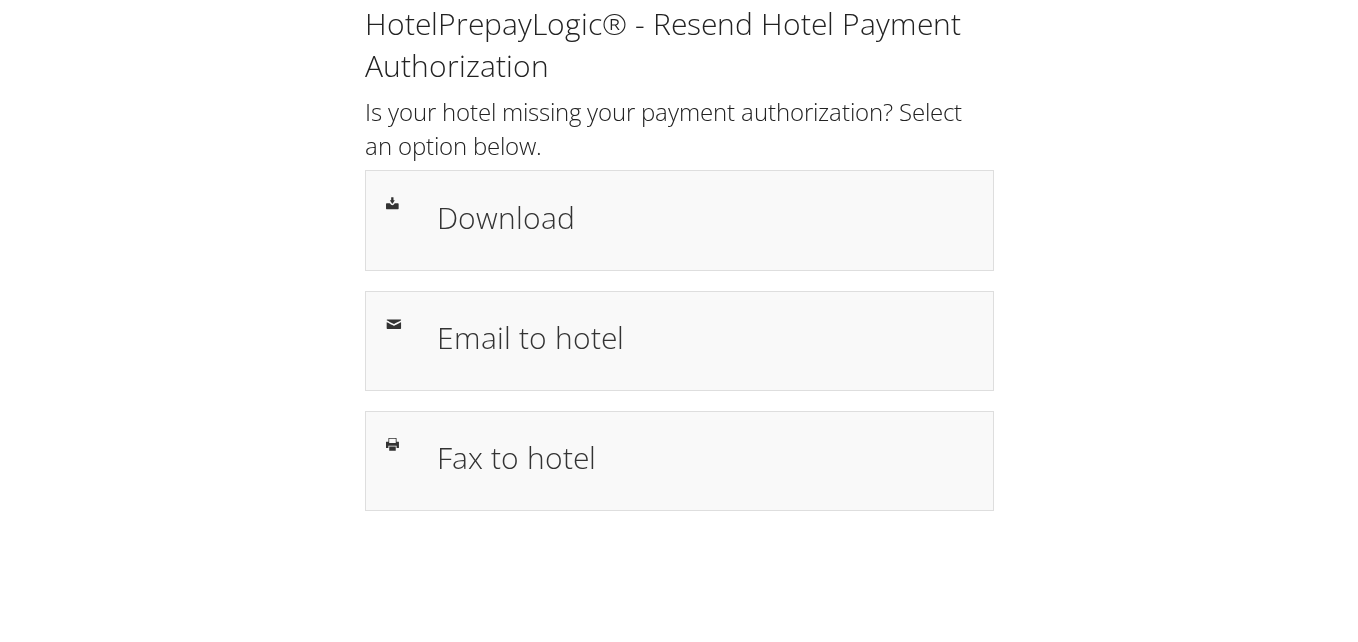 scroll, scrollTop: 0, scrollLeft: 0, axis: both 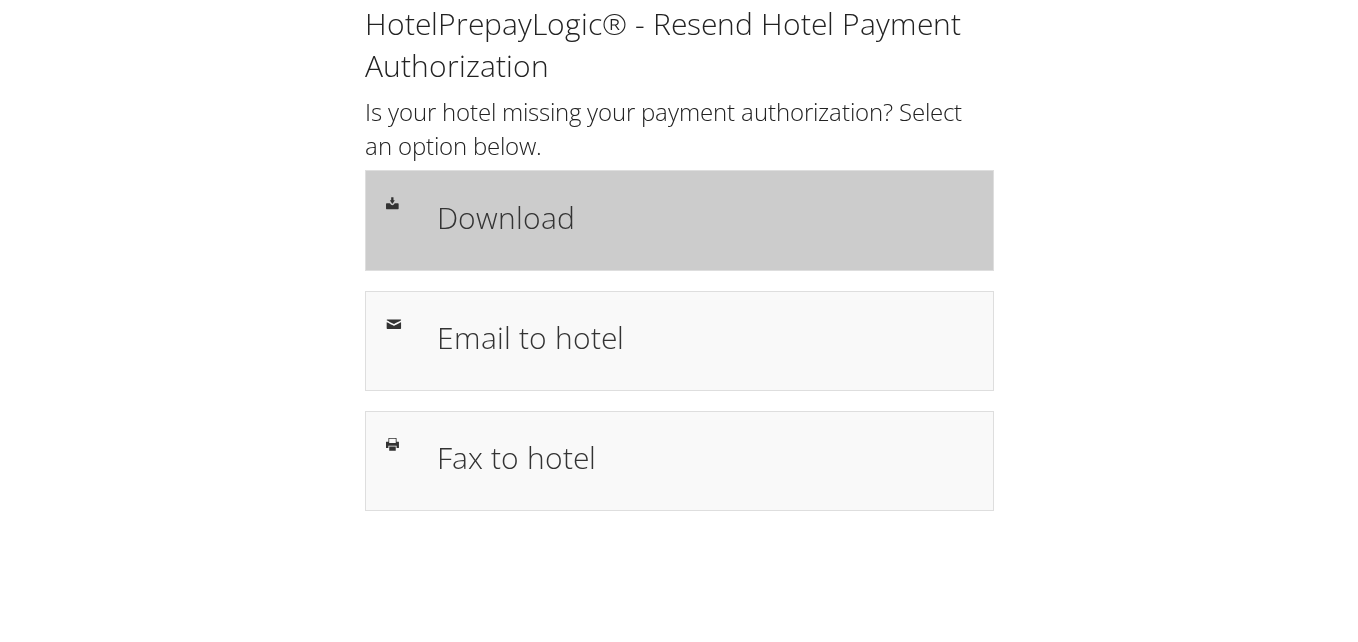 click on "Download" at bounding box center (705, 217) 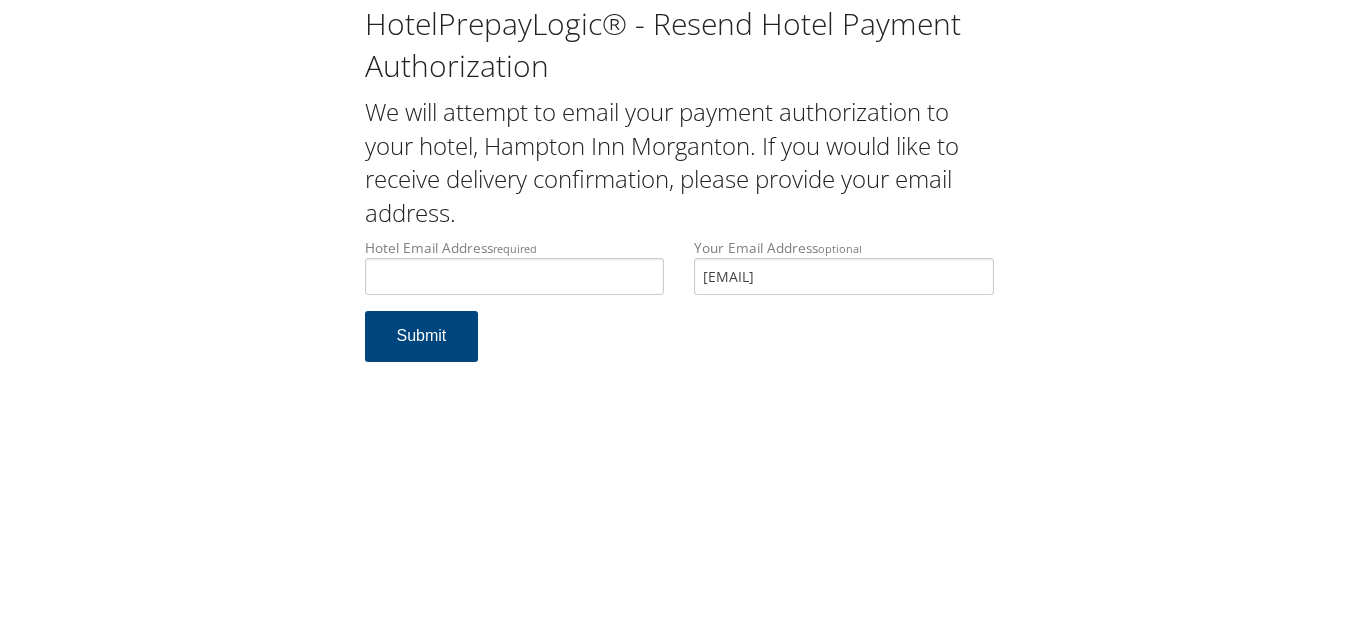 scroll, scrollTop: 0, scrollLeft: 0, axis: both 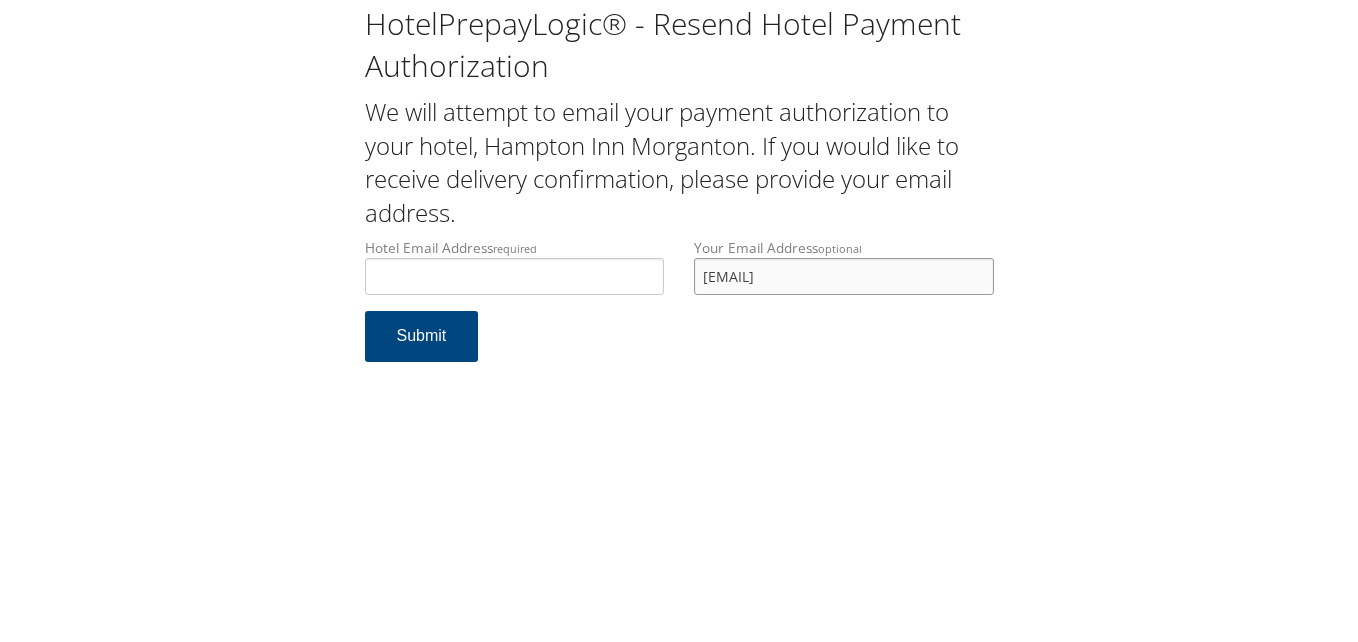drag, startPoint x: 930, startPoint y: 277, endPoint x: 624, endPoint y: 293, distance: 306.41803 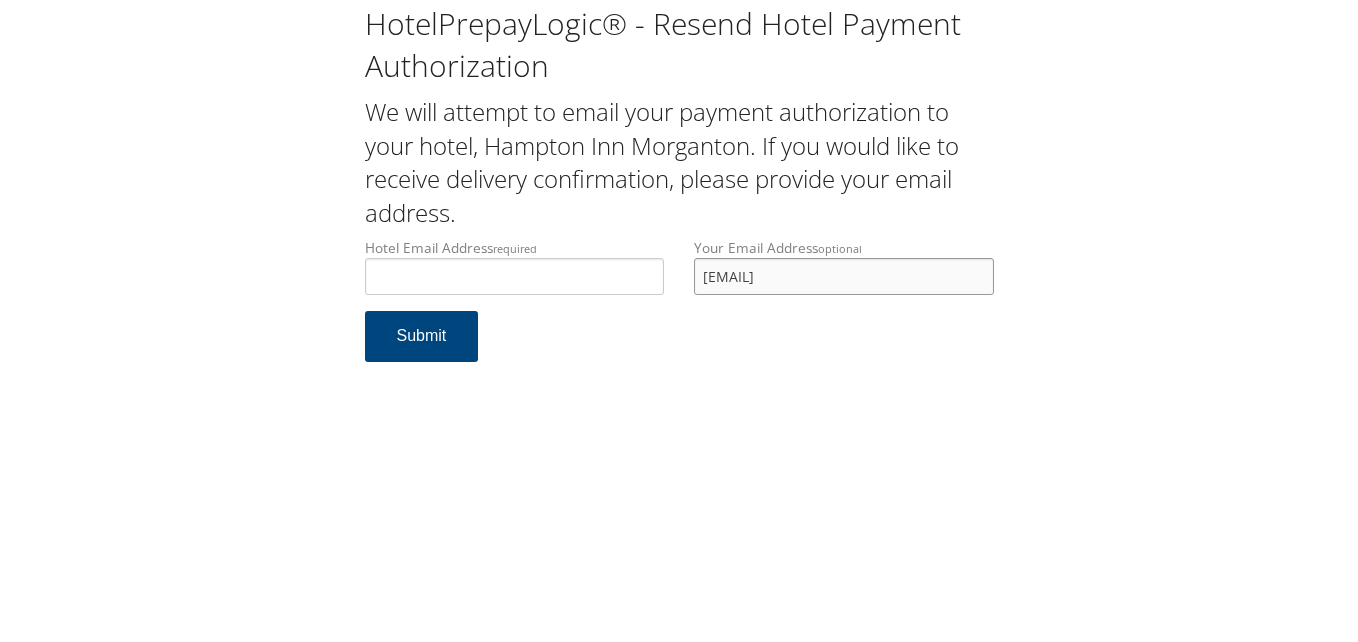 click on "Hotel Email Address  required
Hotel email address is required
Your Email Address  optional
[EMAIL]" at bounding box center [679, 274] 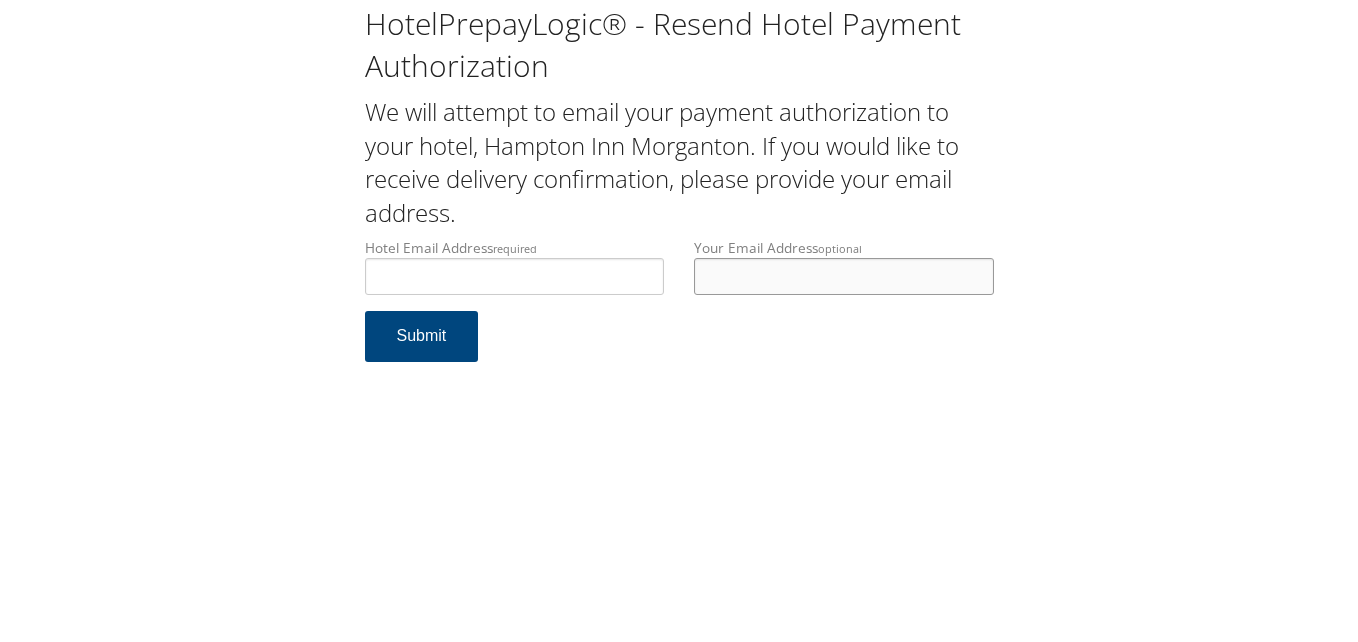 type 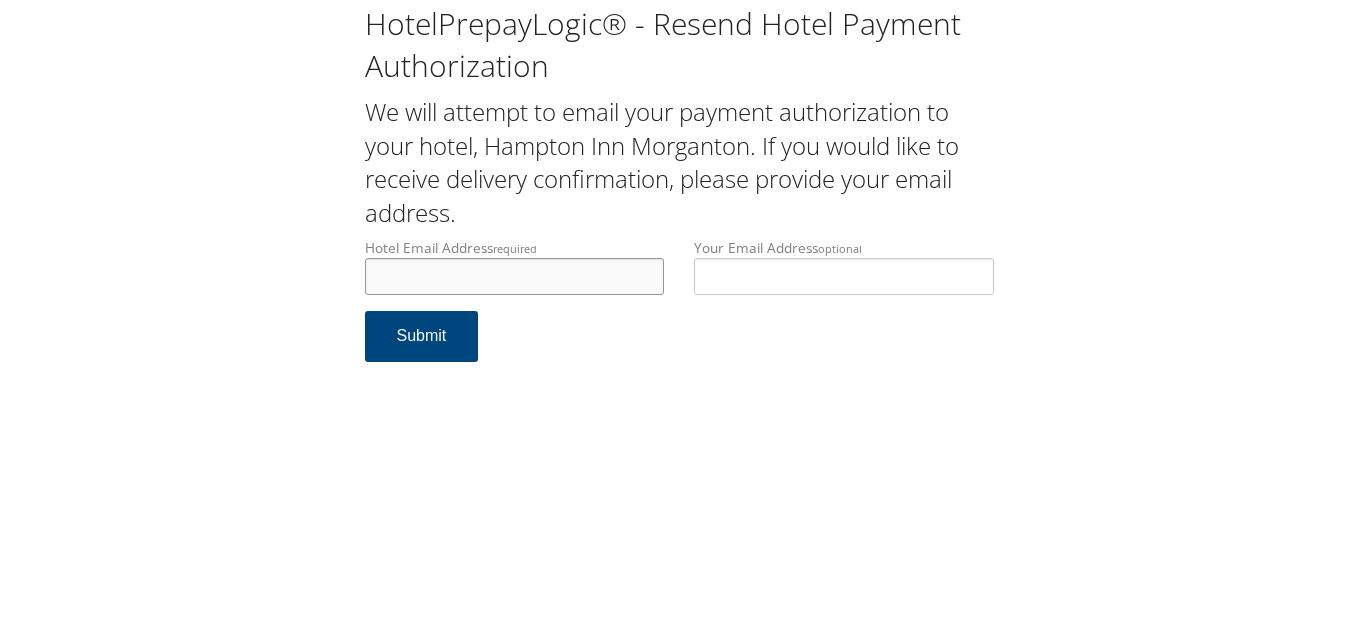 click on "Hotel Email Address  required" at bounding box center [515, 276] 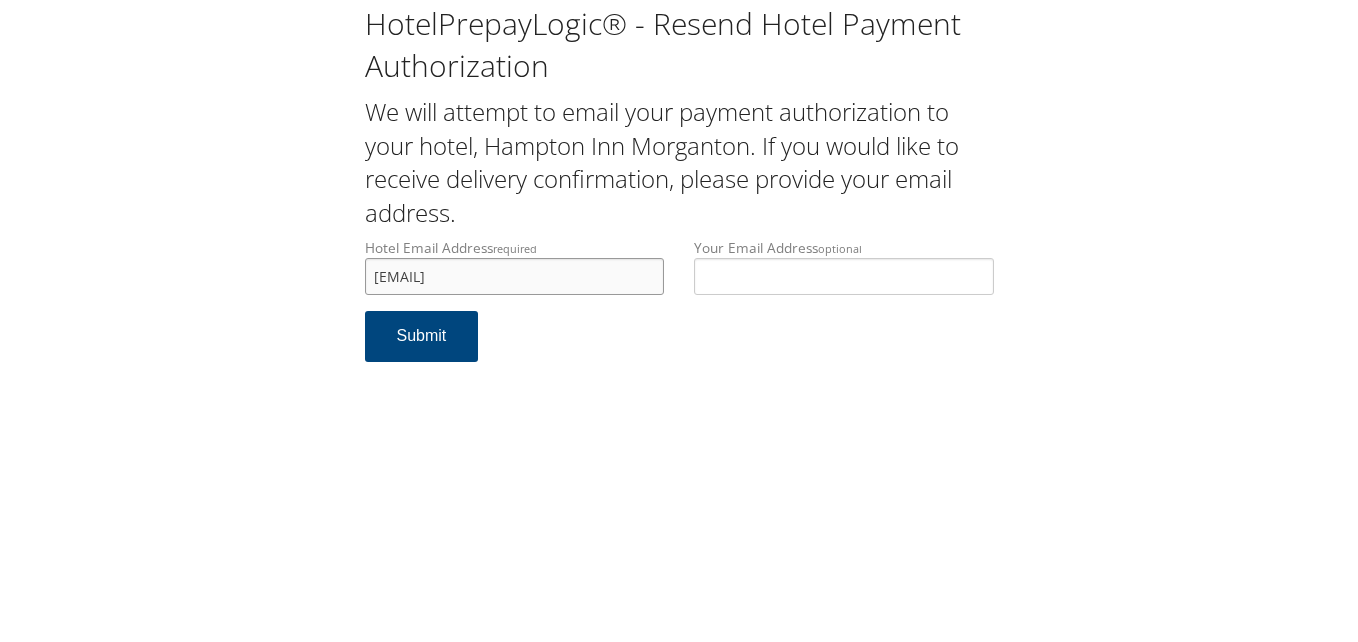 drag, startPoint x: 613, startPoint y: 279, endPoint x: 312, endPoint y: 267, distance: 301.2391 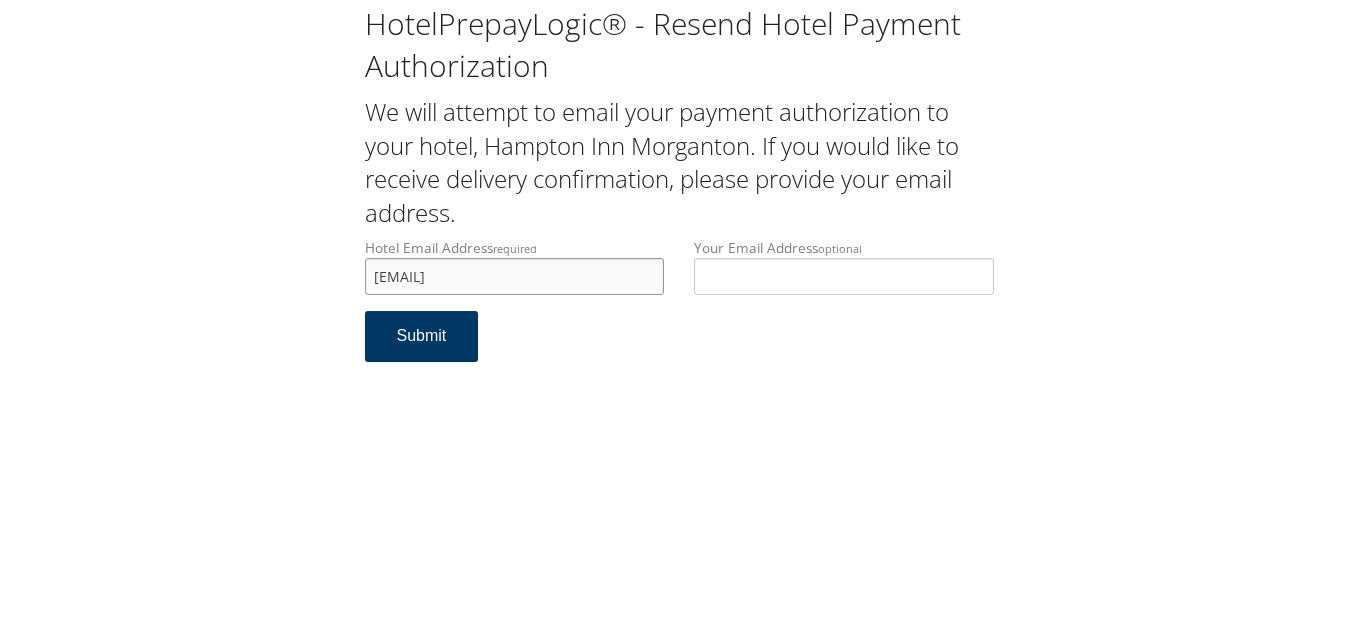 type on "[EMAIL]" 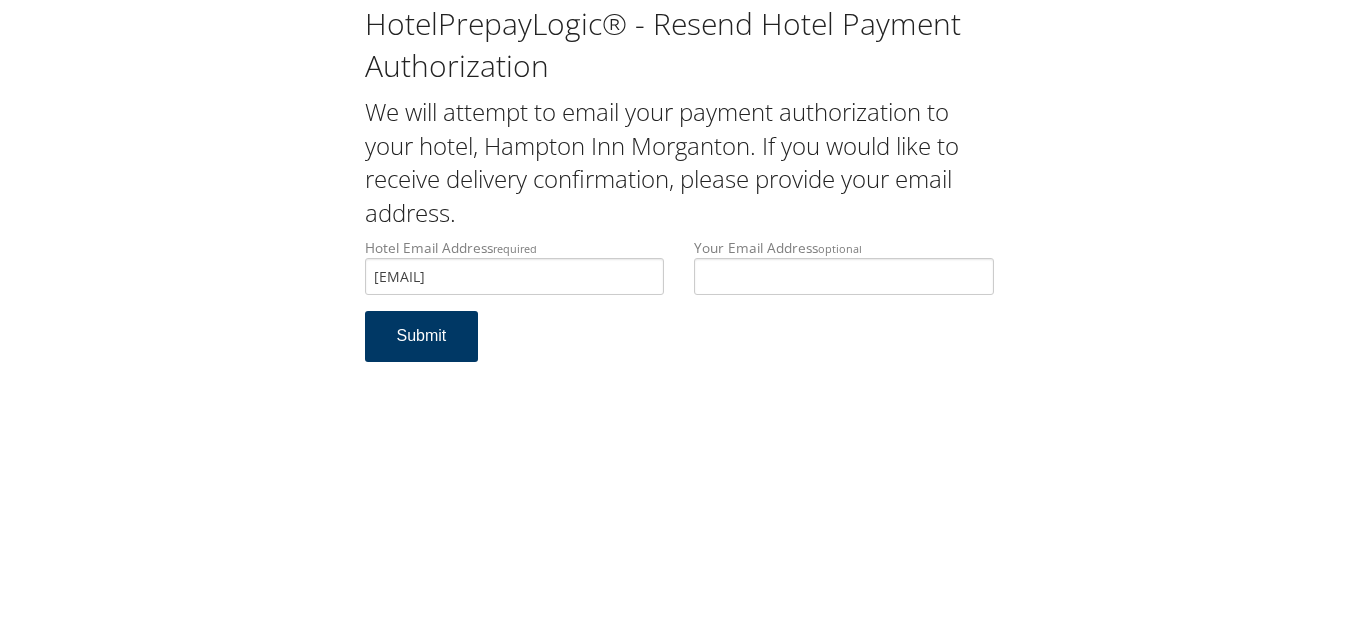 click on "Submit" at bounding box center [422, 336] 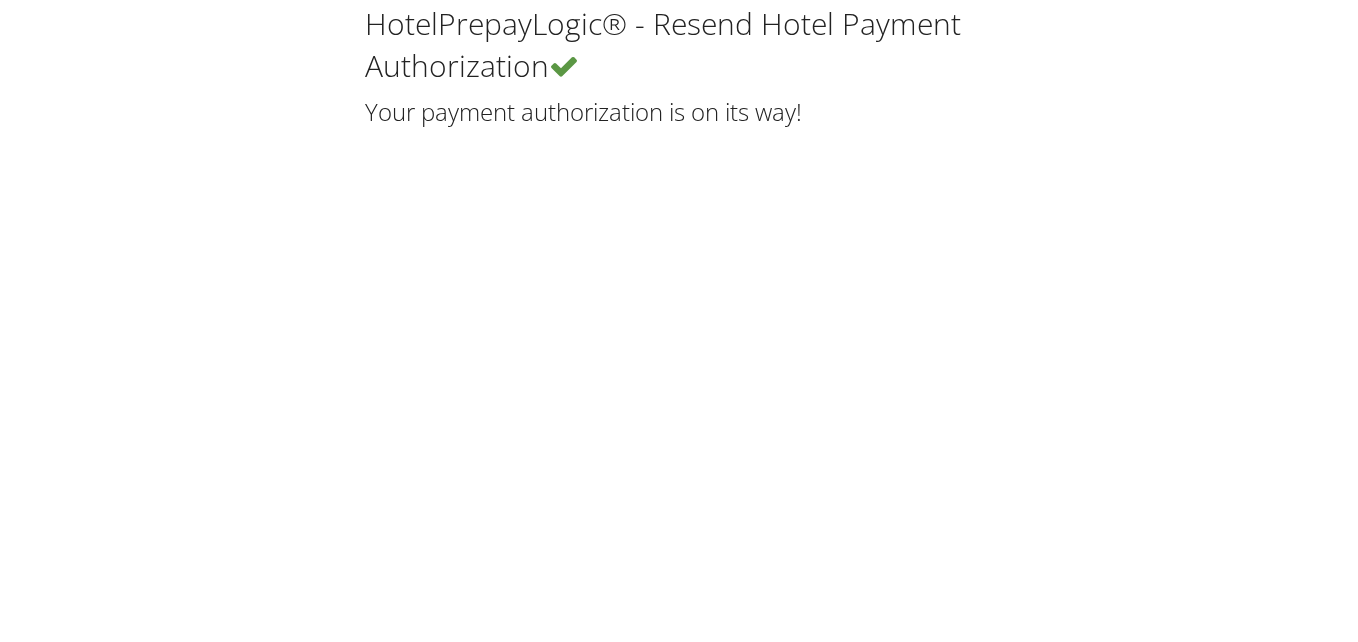 scroll, scrollTop: 0, scrollLeft: 0, axis: both 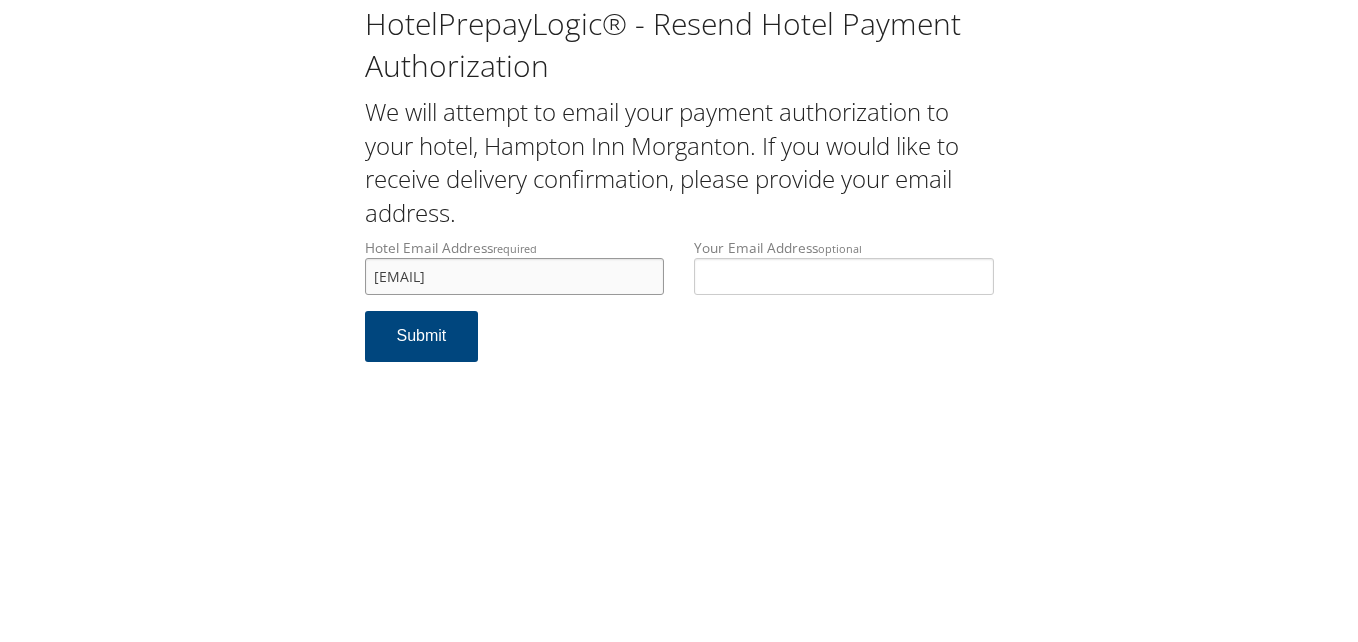 drag, startPoint x: 603, startPoint y: 281, endPoint x: 362, endPoint y: 259, distance: 242.00206 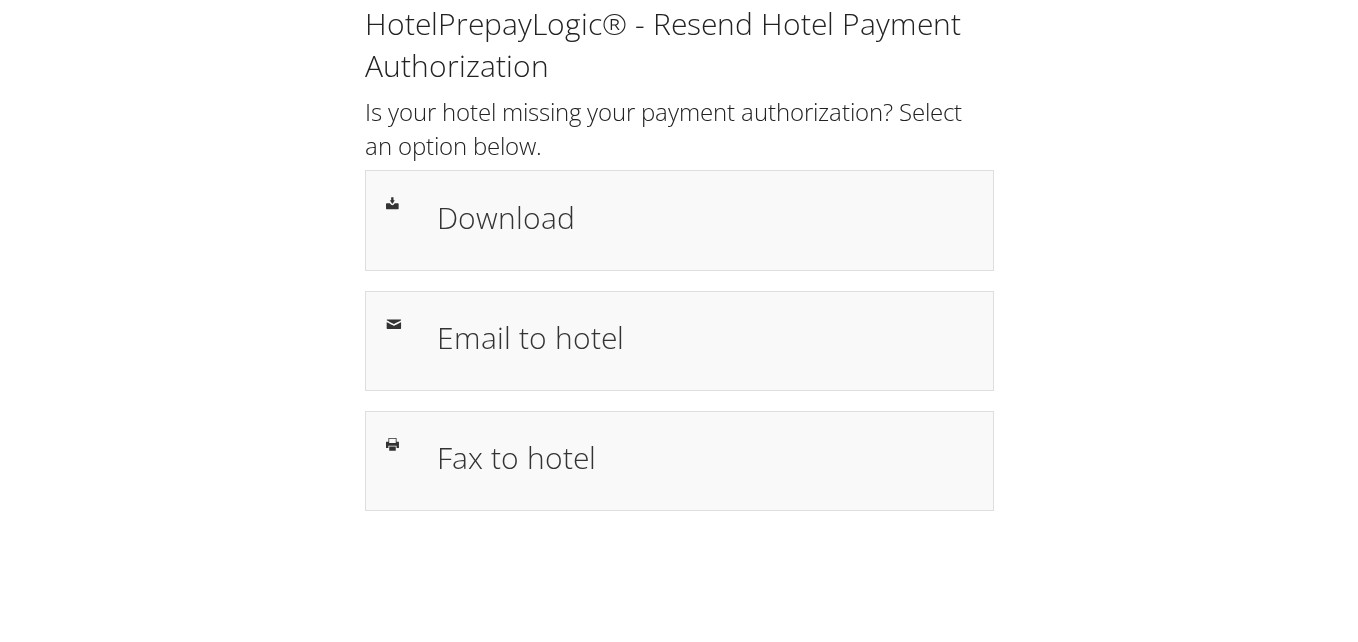 scroll, scrollTop: 0, scrollLeft: 0, axis: both 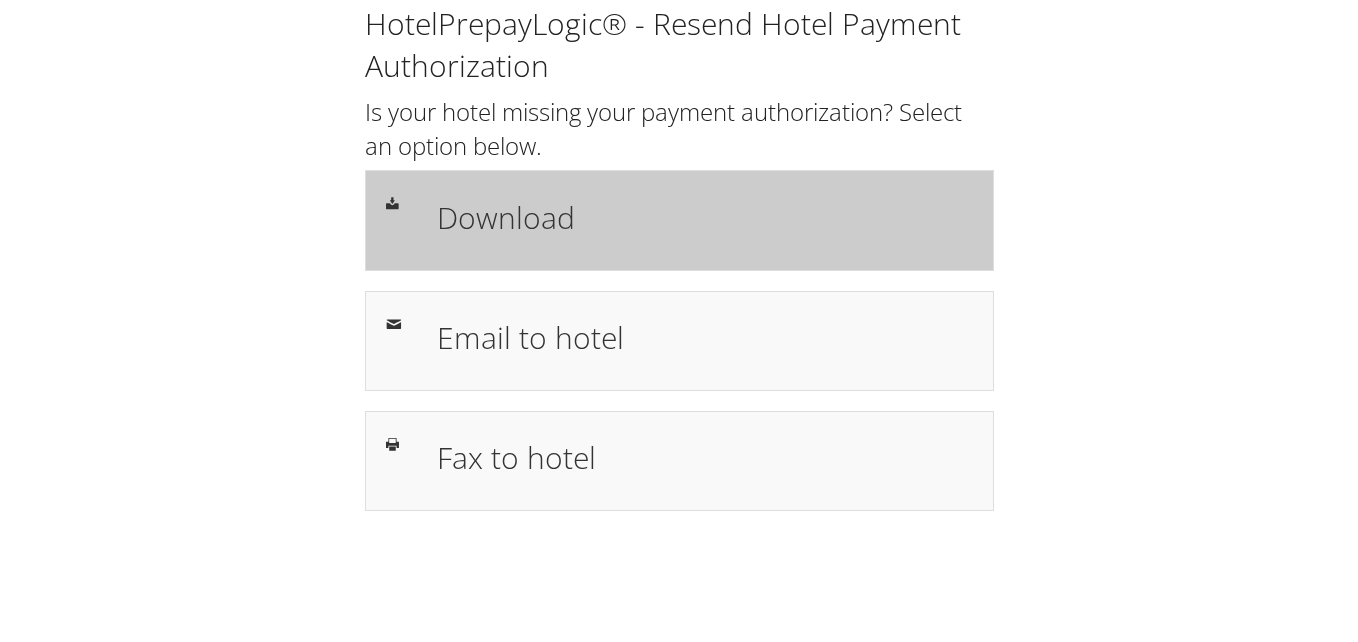 drag, startPoint x: 0, startPoint y: 0, endPoint x: 628, endPoint y: 241, distance: 672.6552 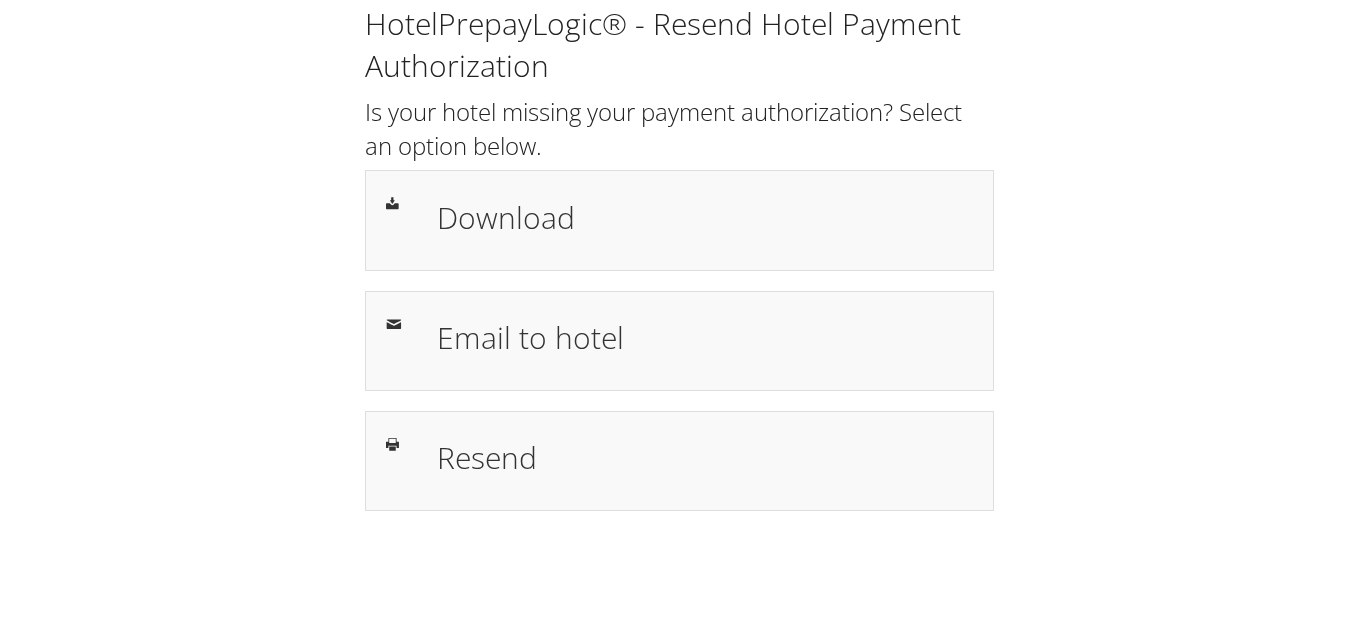 scroll, scrollTop: 0, scrollLeft: 0, axis: both 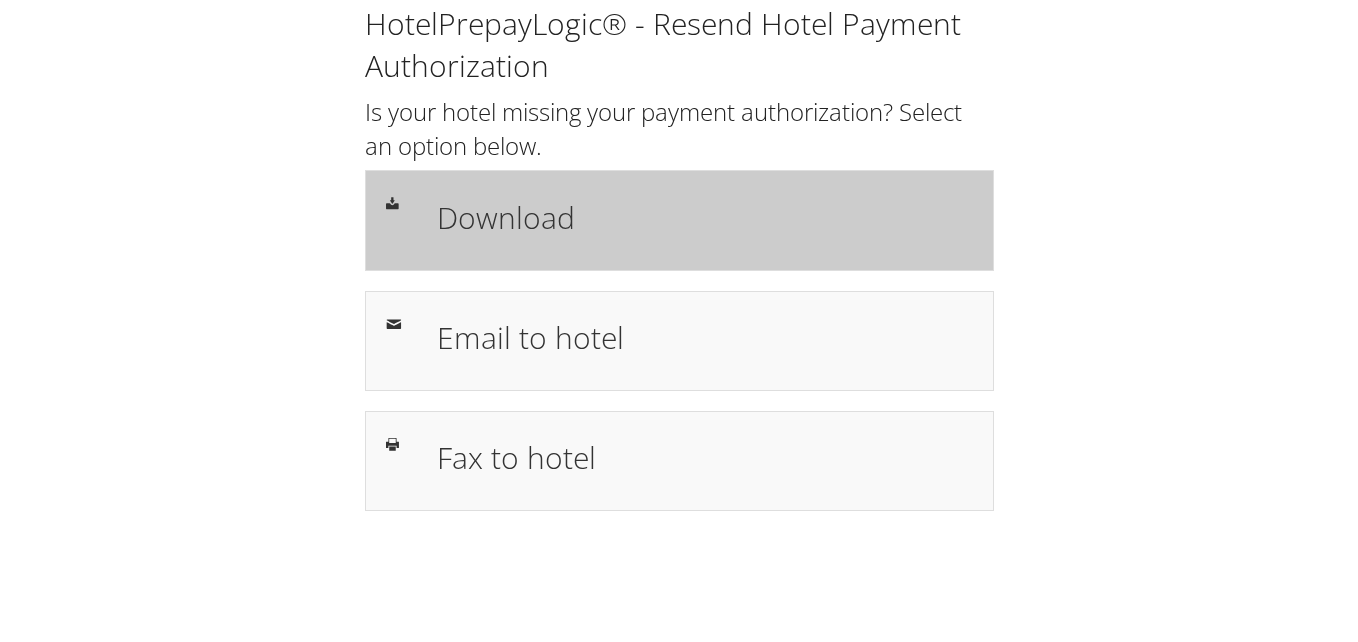 click on "Download" at bounding box center (679, 220) 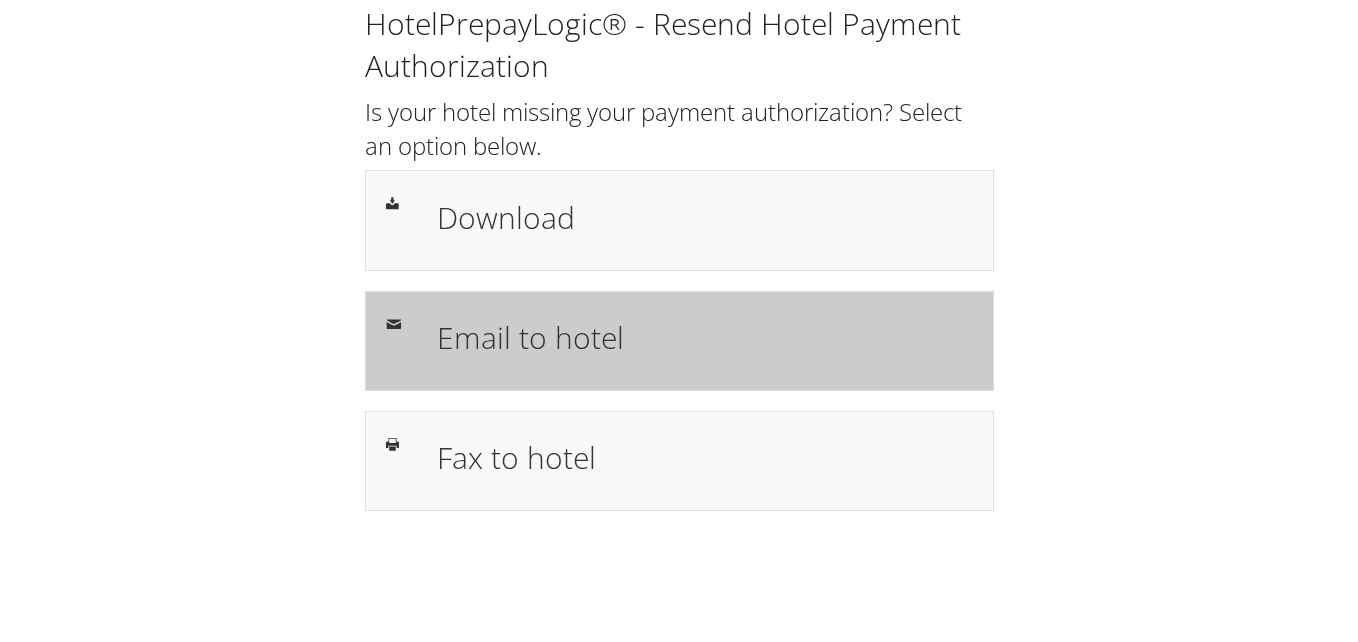 click on "Email to hotel" at bounding box center (705, 341) 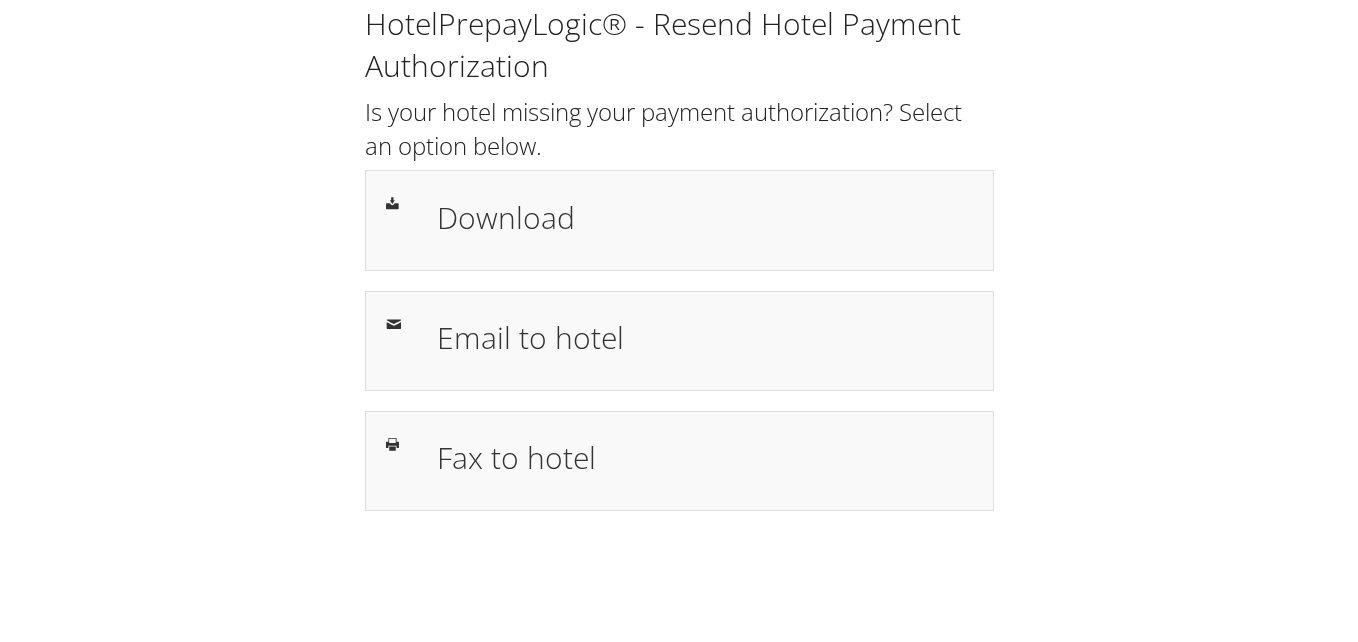 scroll, scrollTop: 0, scrollLeft: 0, axis: both 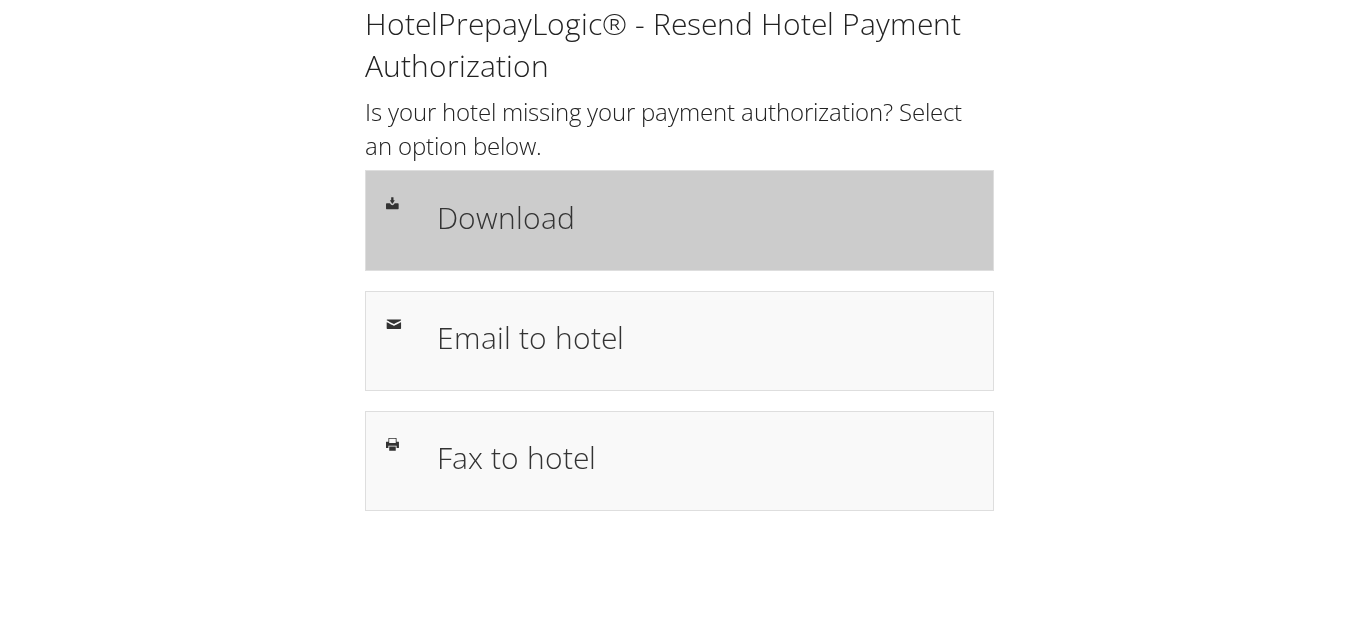 click on "Download" at bounding box center (705, 217) 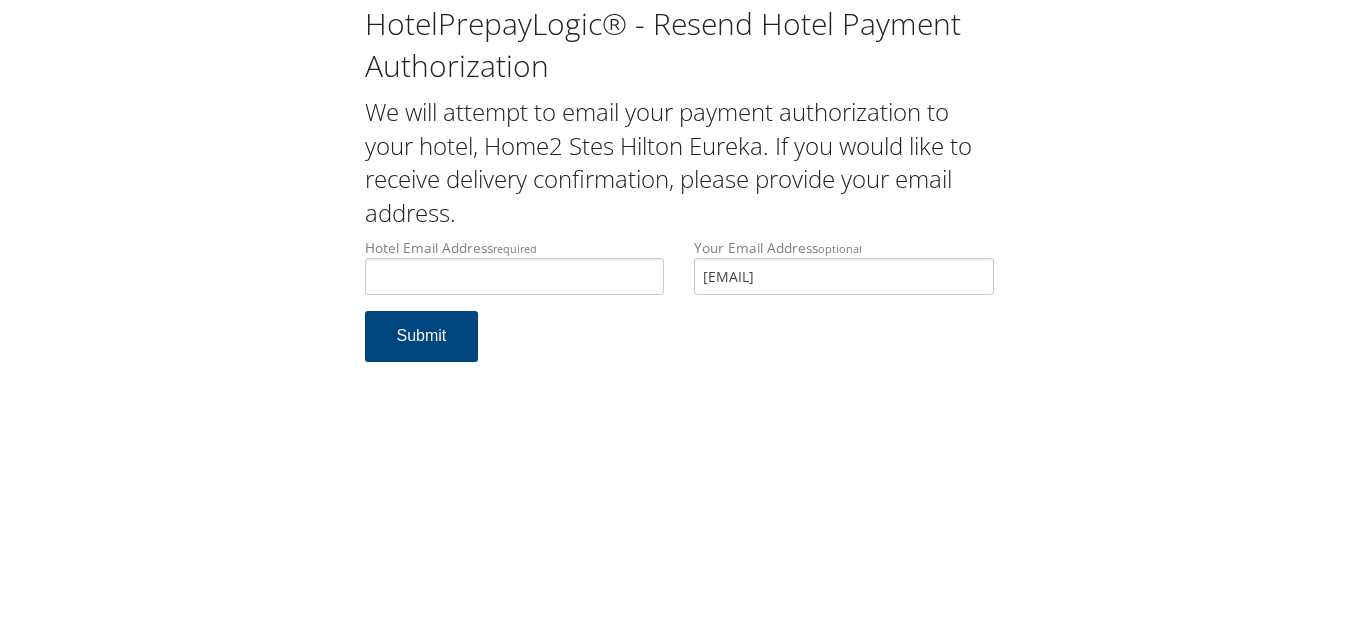 scroll, scrollTop: 0, scrollLeft: 0, axis: both 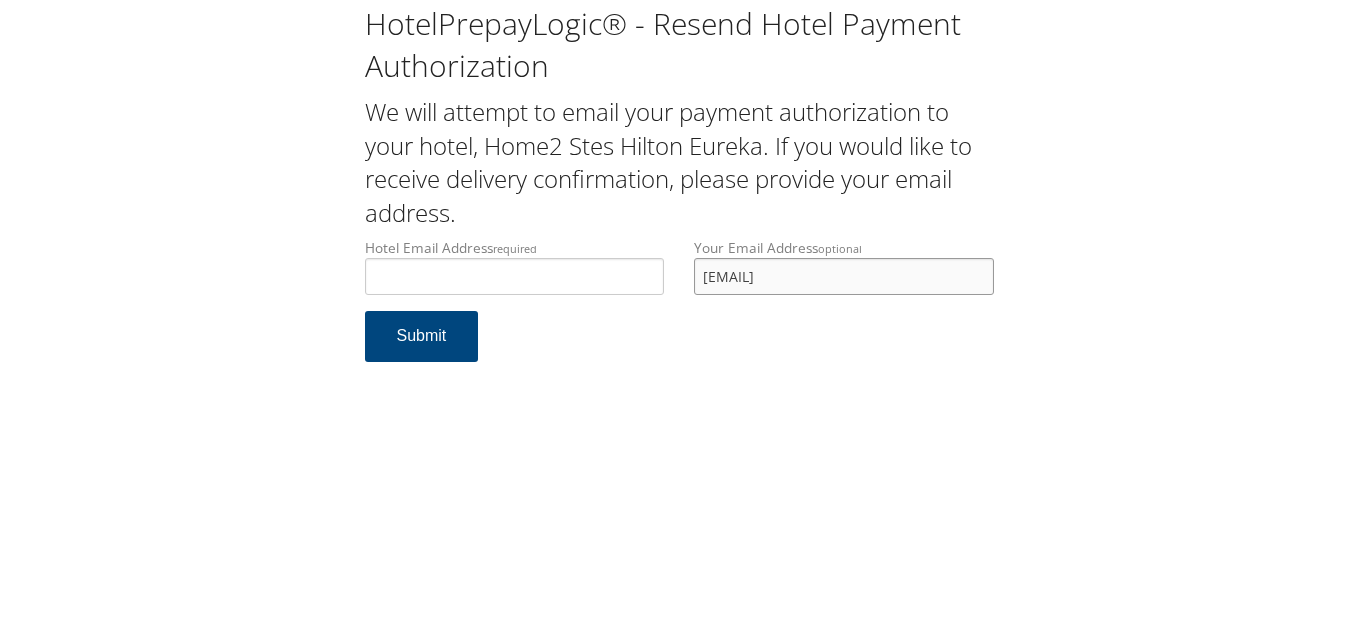 drag, startPoint x: 898, startPoint y: 272, endPoint x: 591, endPoint y: 277, distance: 307.0407 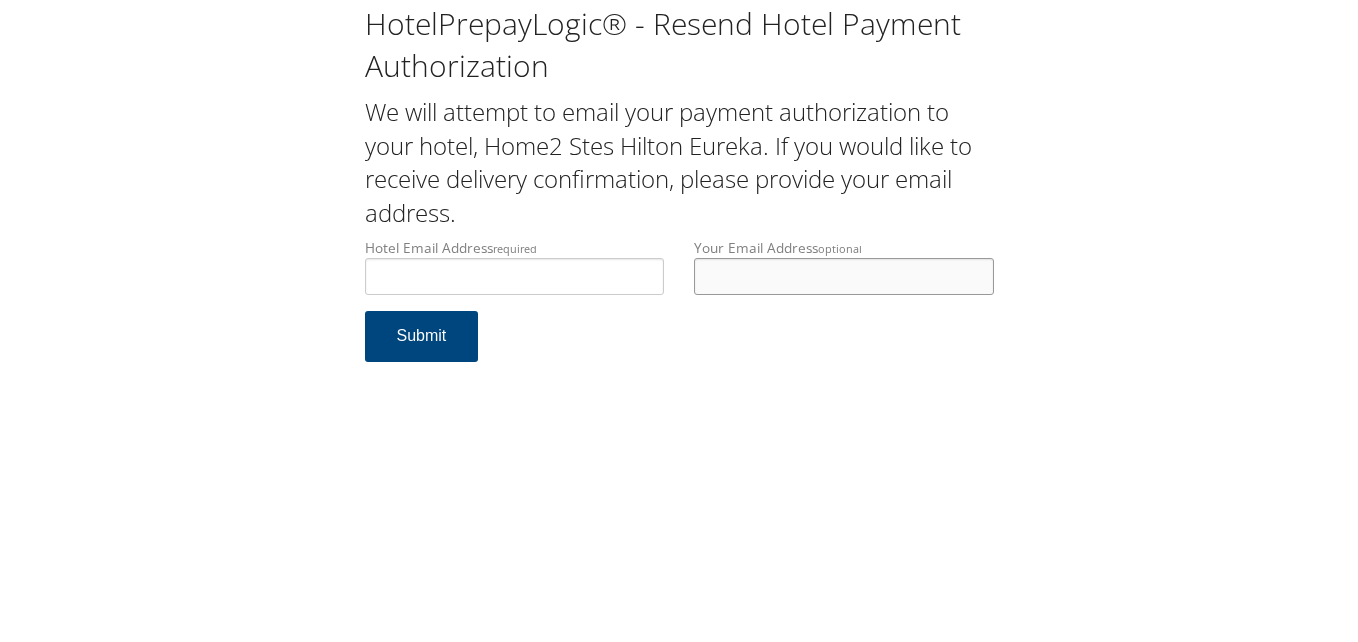 type 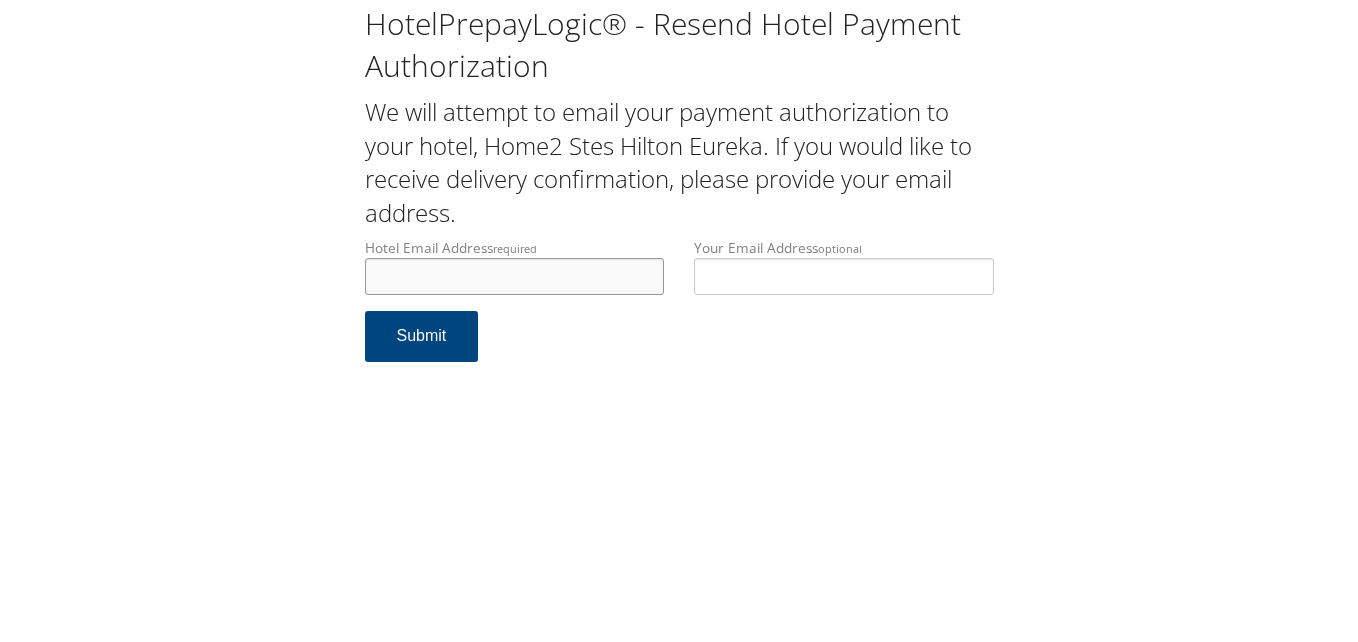 click on "Hotel Email Address  required" at bounding box center [515, 276] 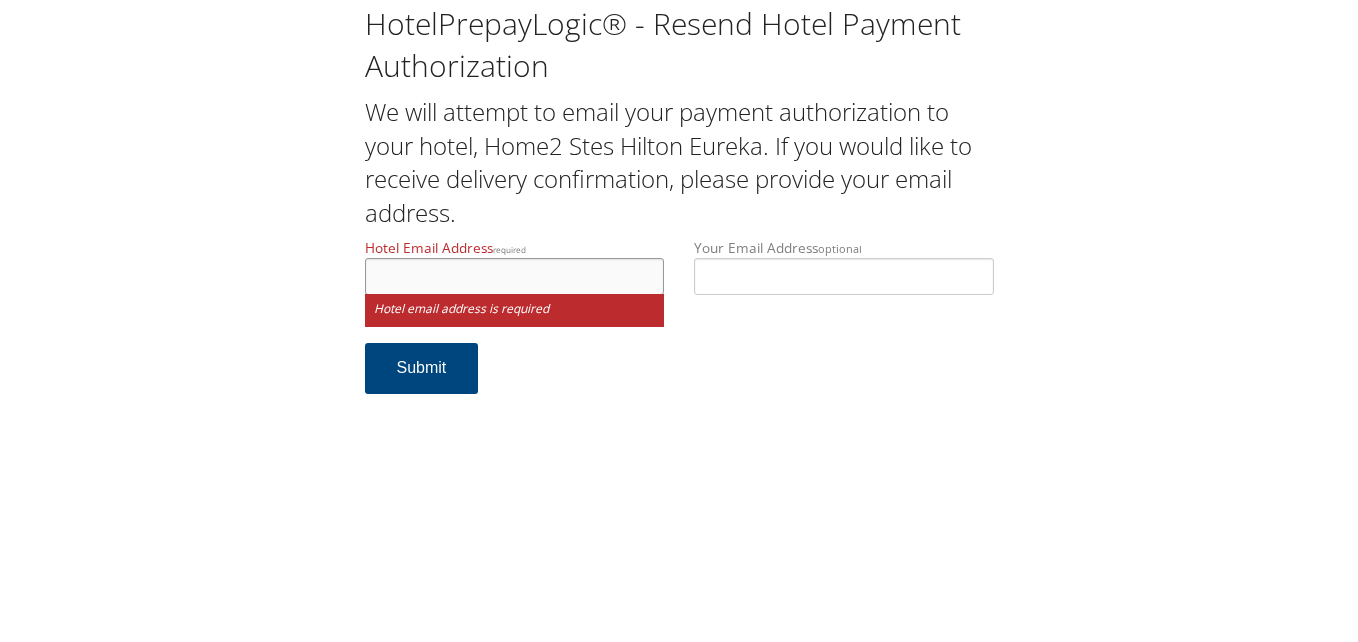click on "Hotel Email Address  required" at bounding box center [515, 276] 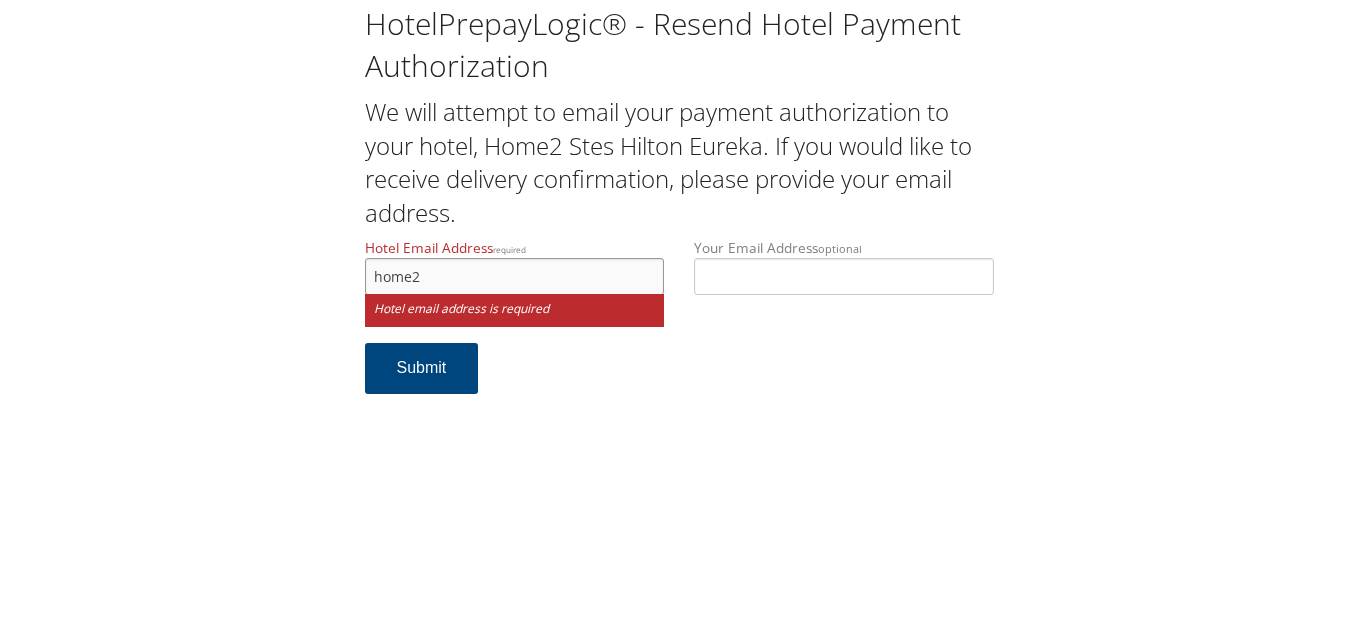 type on "home2suiteseureka@gmail.com" 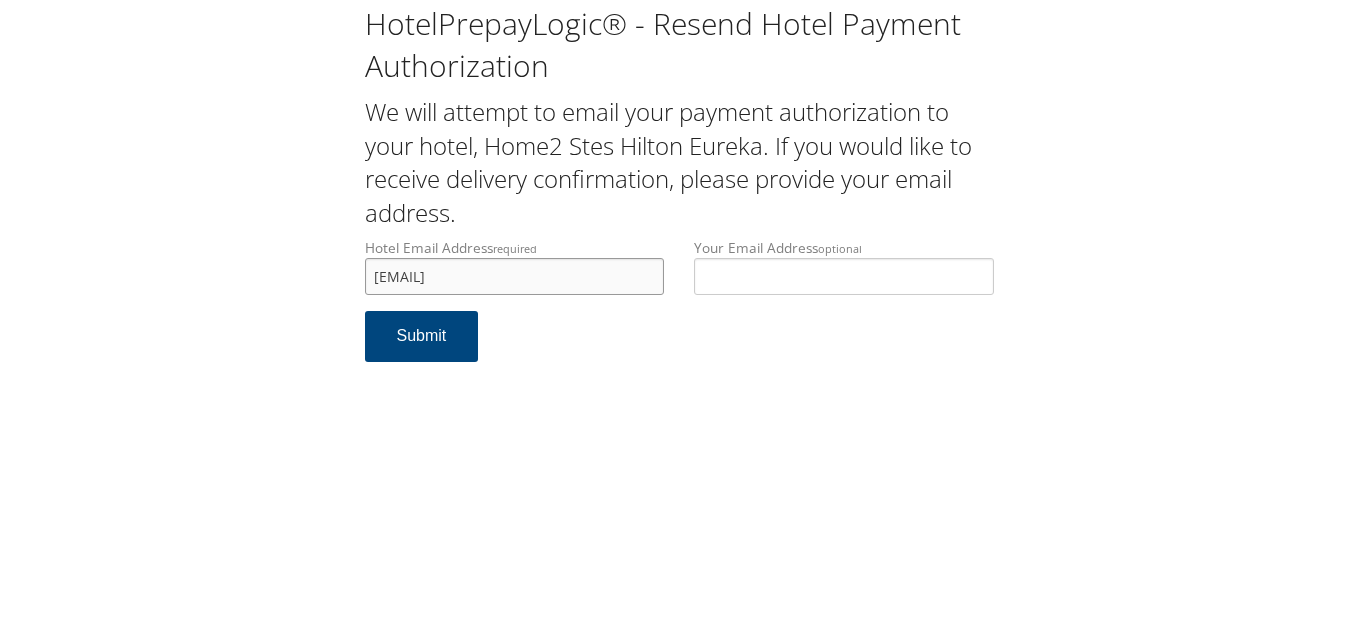 drag, startPoint x: 609, startPoint y: 284, endPoint x: 363, endPoint y: 281, distance: 246.0183 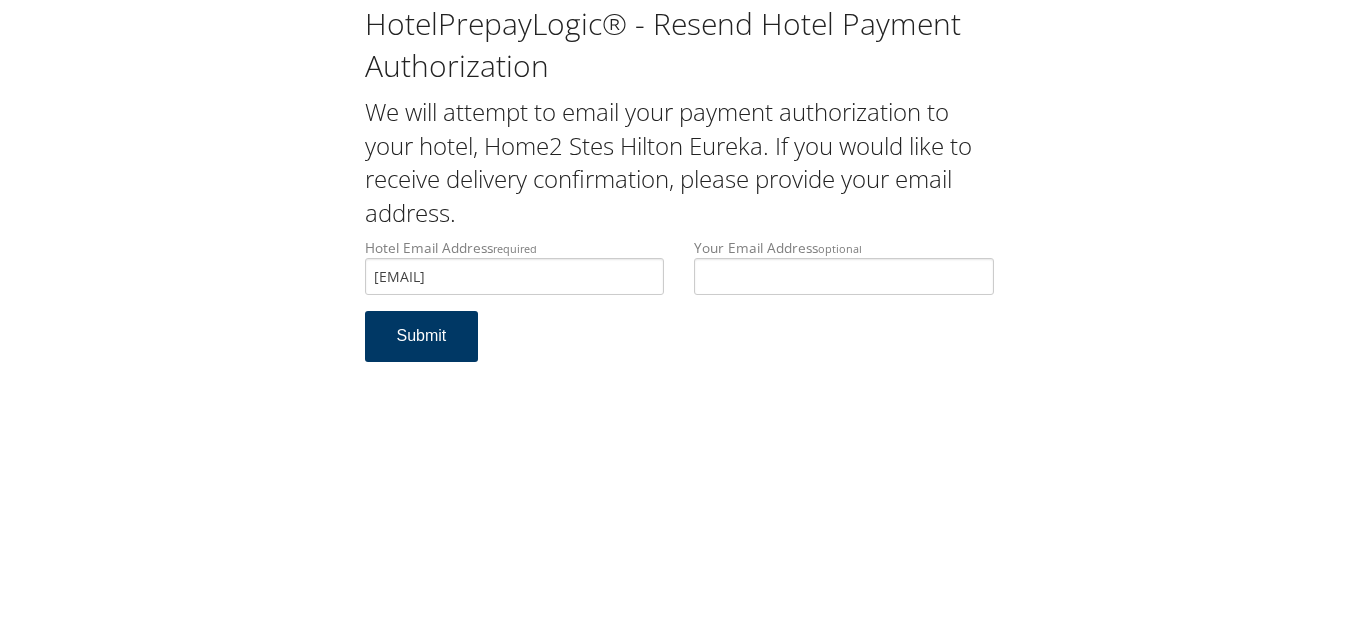 click on "Submit" at bounding box center (422, 336) 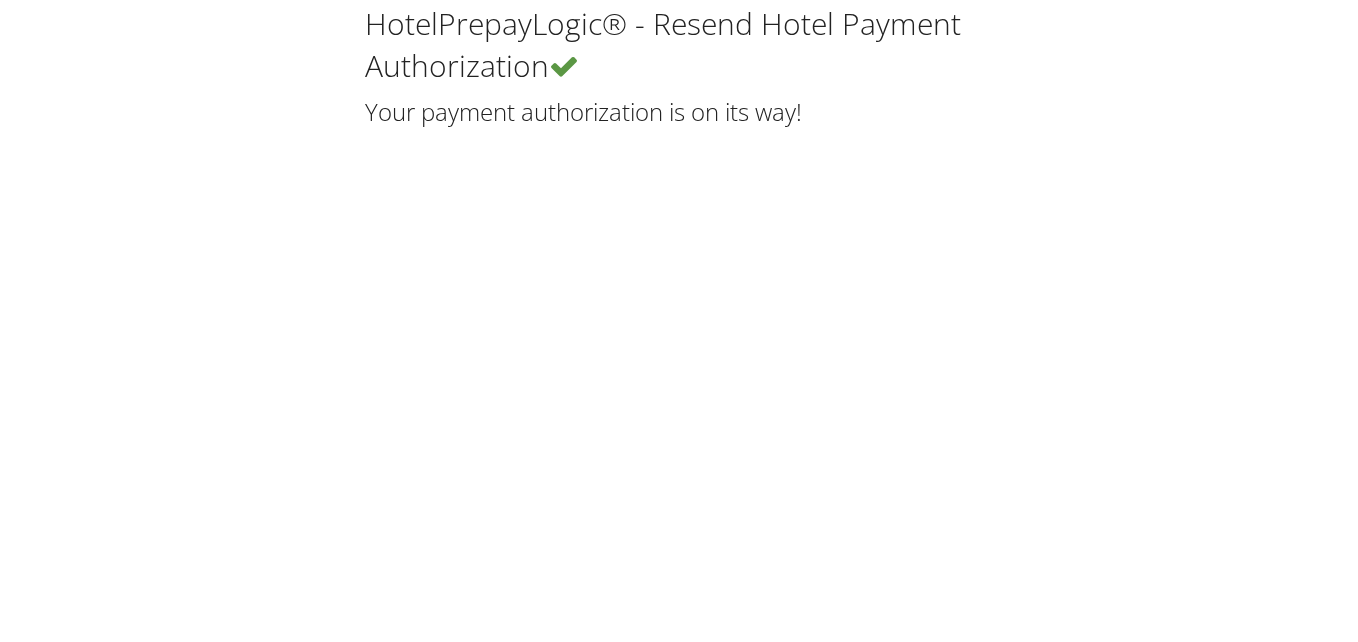 scroll, scrollTop: 0, scrollLeft: 0, axis: both 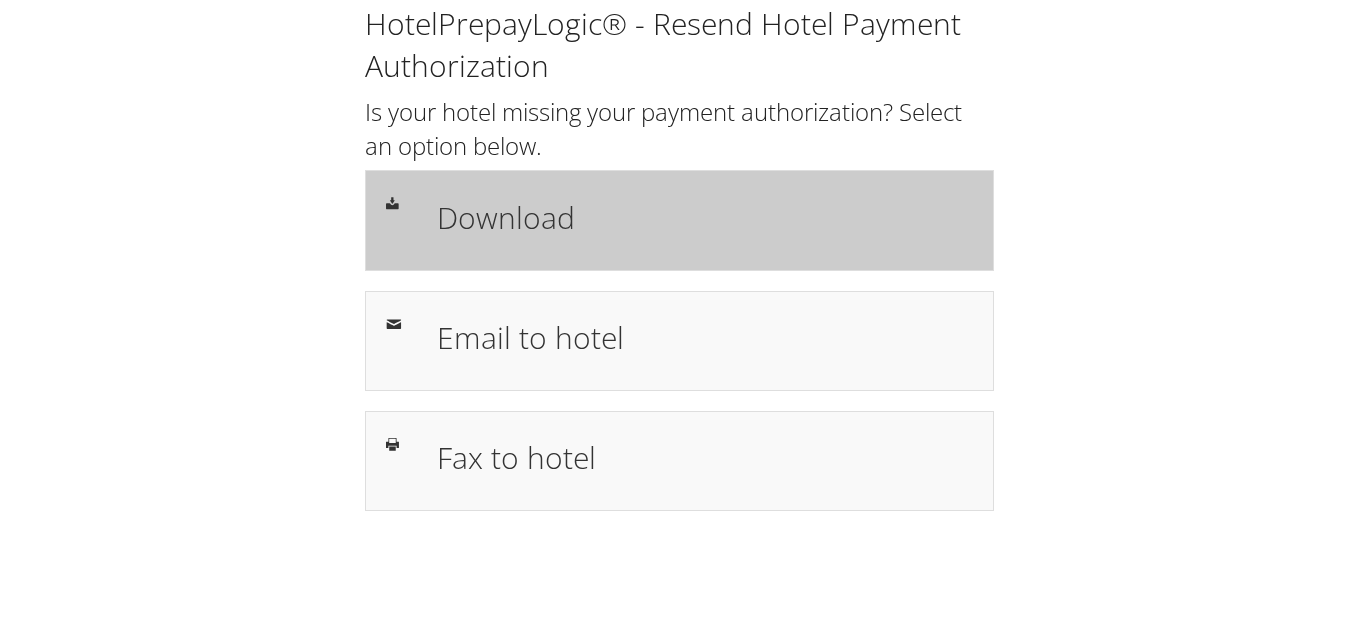 click on "Download" at bounding box center [705, 217] 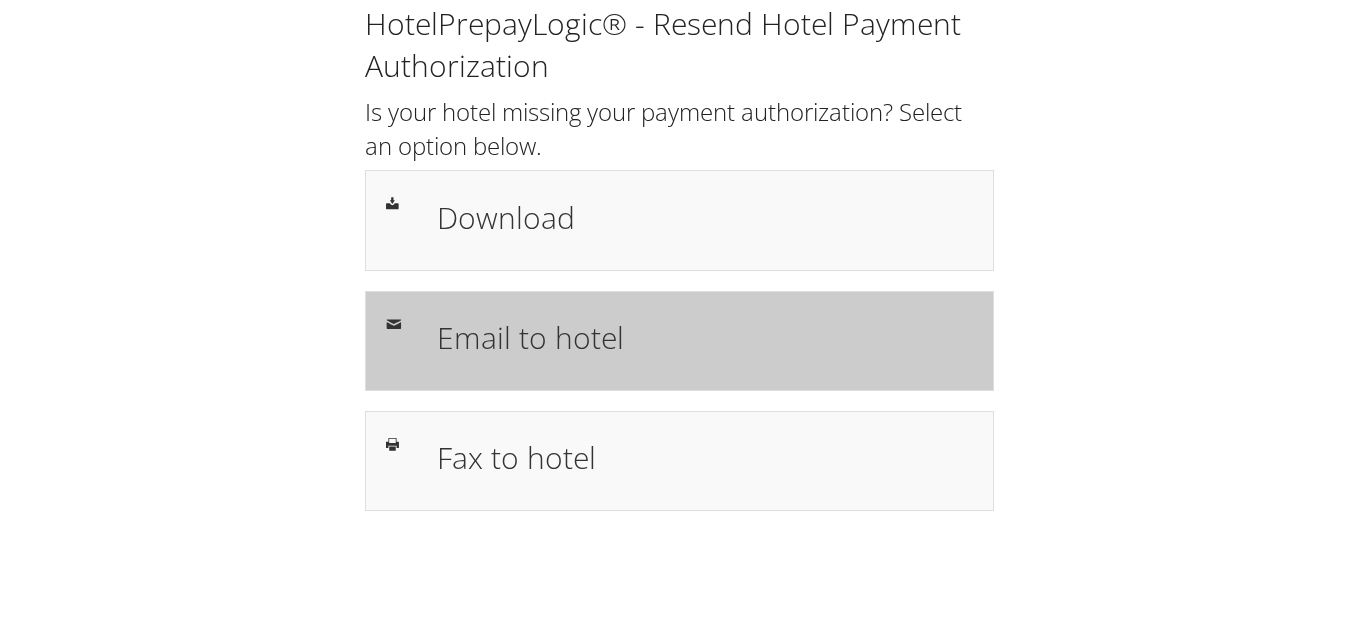 scroll, scrollTop: 0, scrollLeft: 0, axis: both 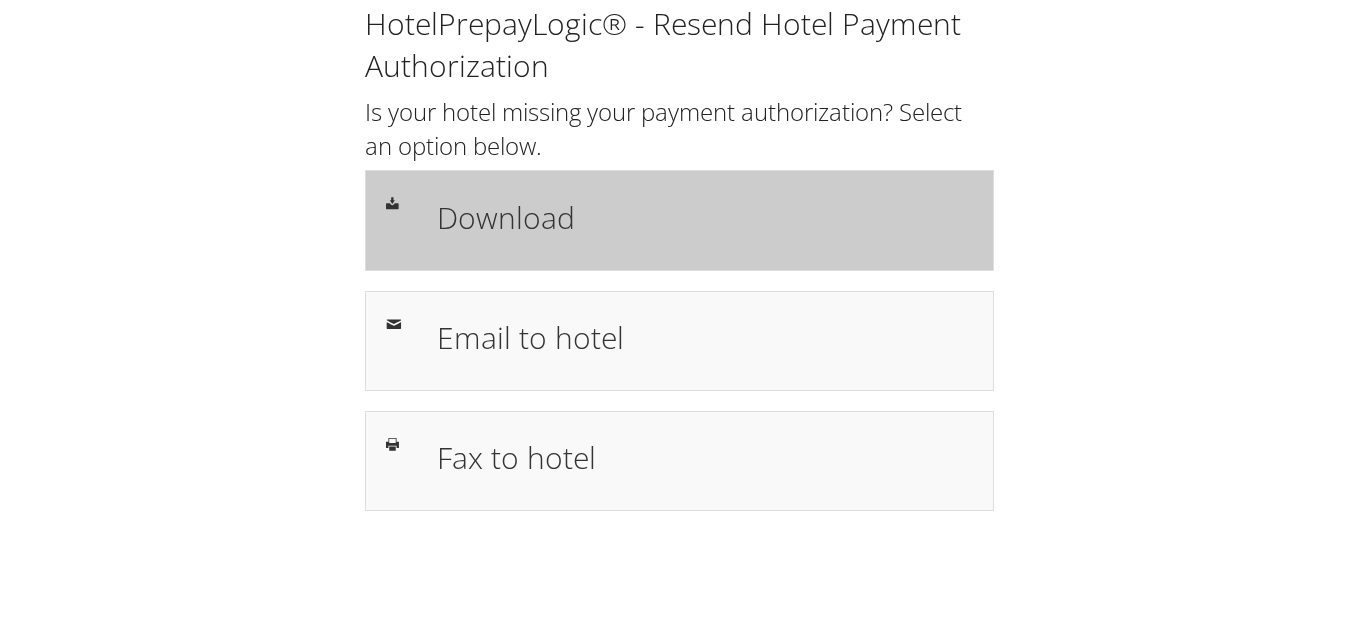click on "Download" at bounding box center [705, 220] 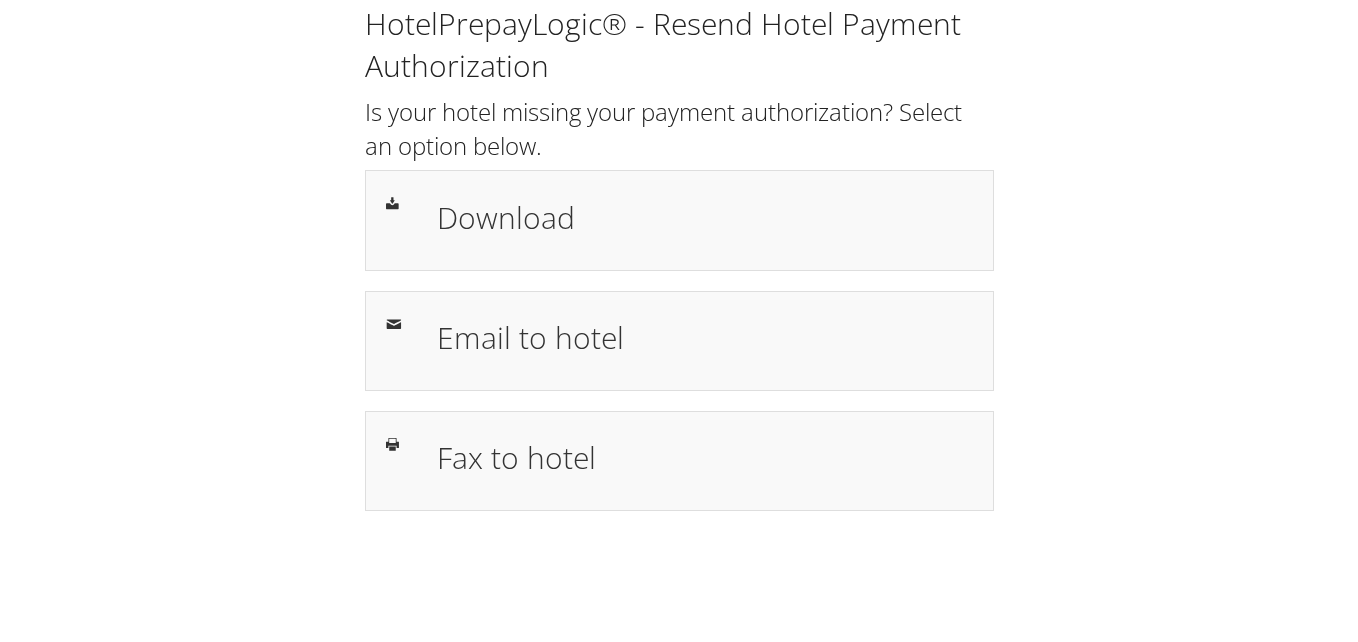 scroll, scrollTop: 0, scrollLeft: 0, axis: both 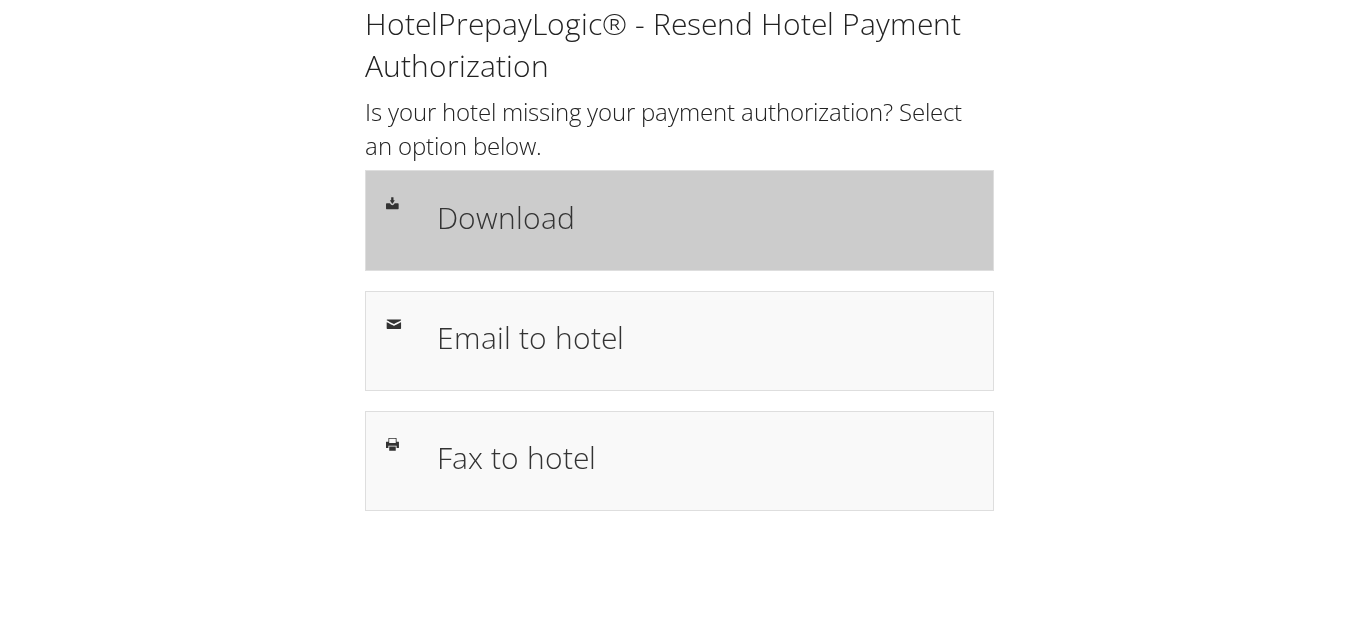 click on "Download" at bounding box center [705, 217] 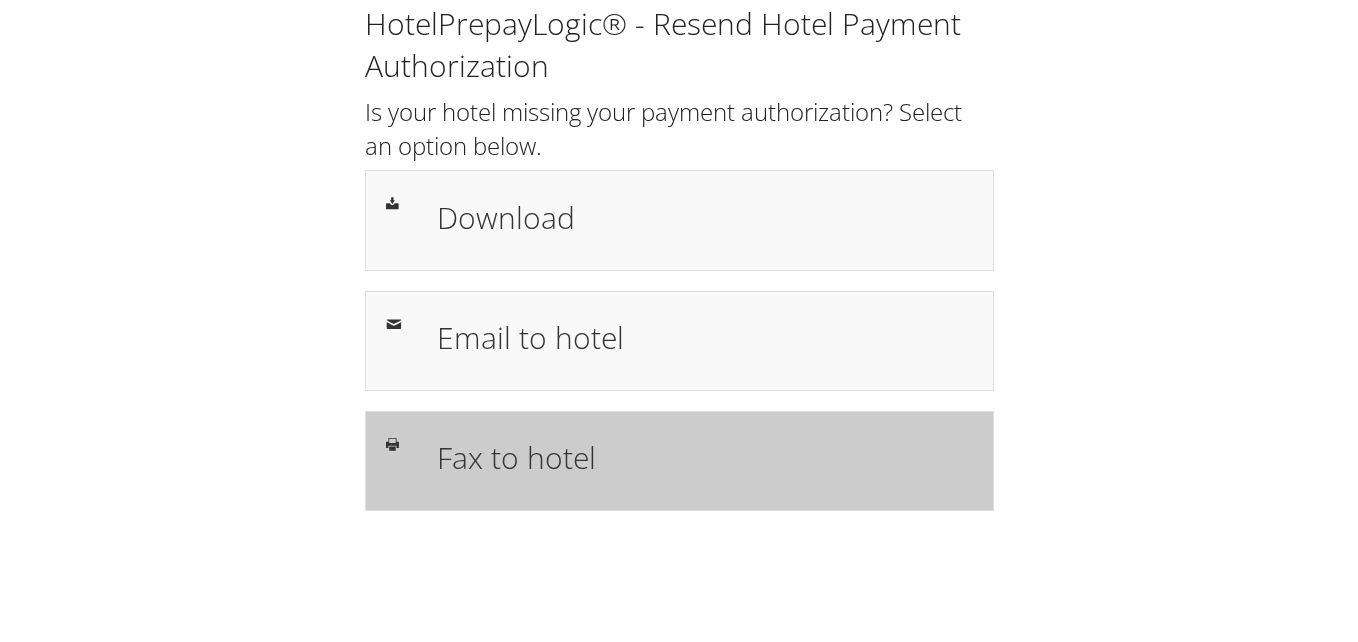 click on "Fax to hotel" at bounding box center [705, 457] 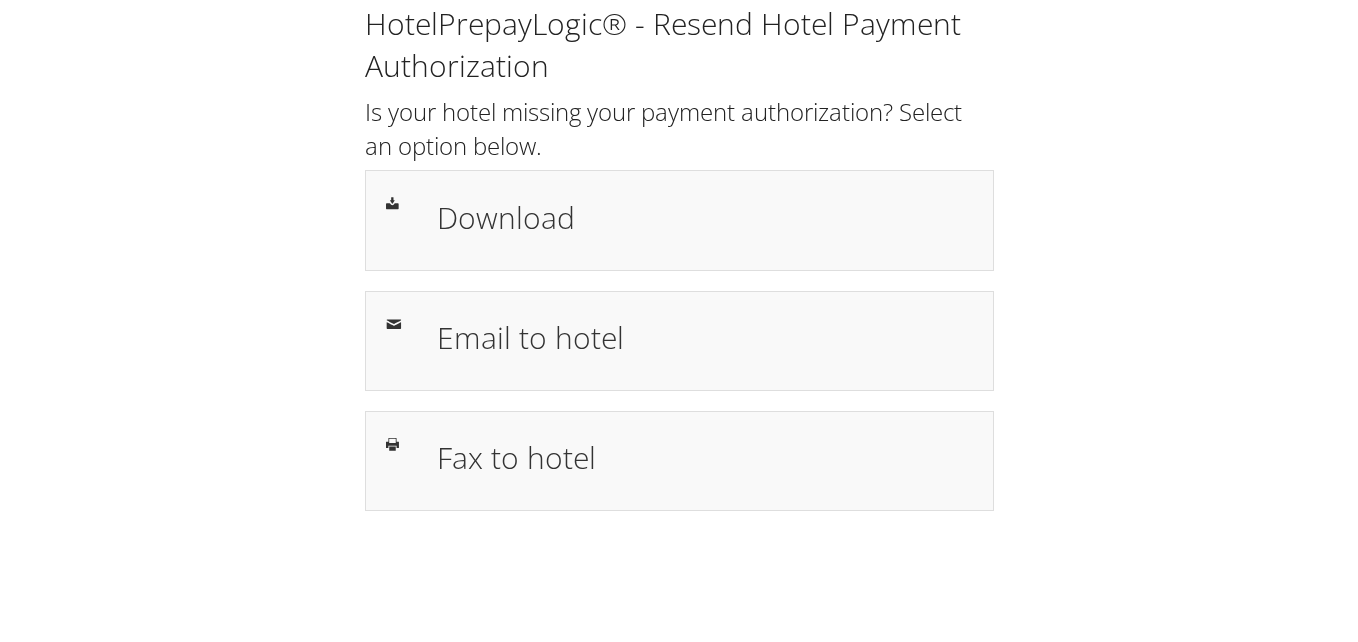 scroll, scrollTop: 0, scrollLeft: 0, axis: both 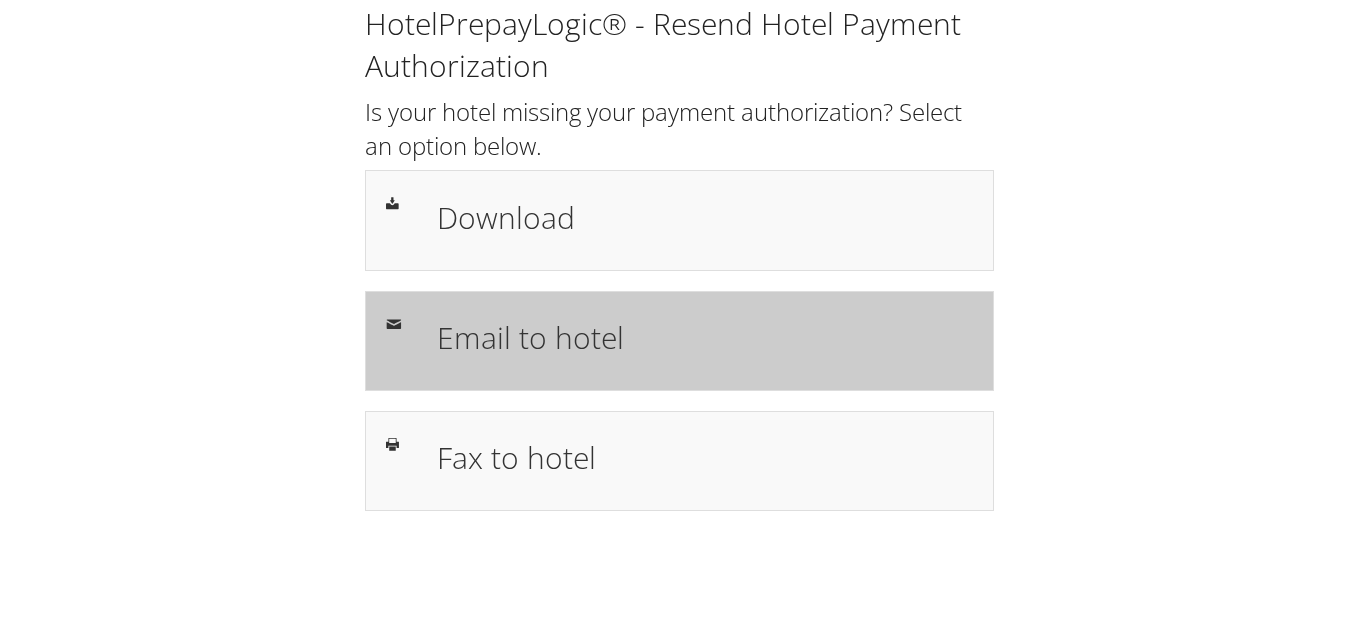 click on "Email to hotel" at bounding box center [705, 337] 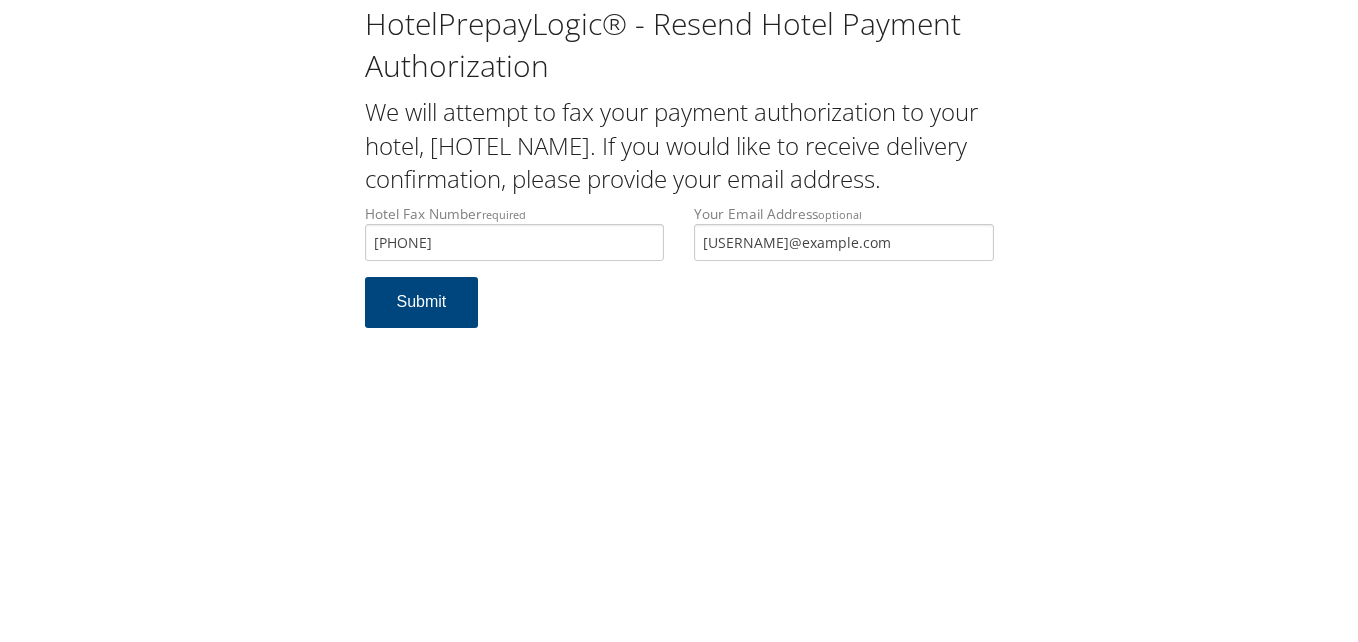 scroll, scrollTop: 0, scrollLeft: 0, axis: both 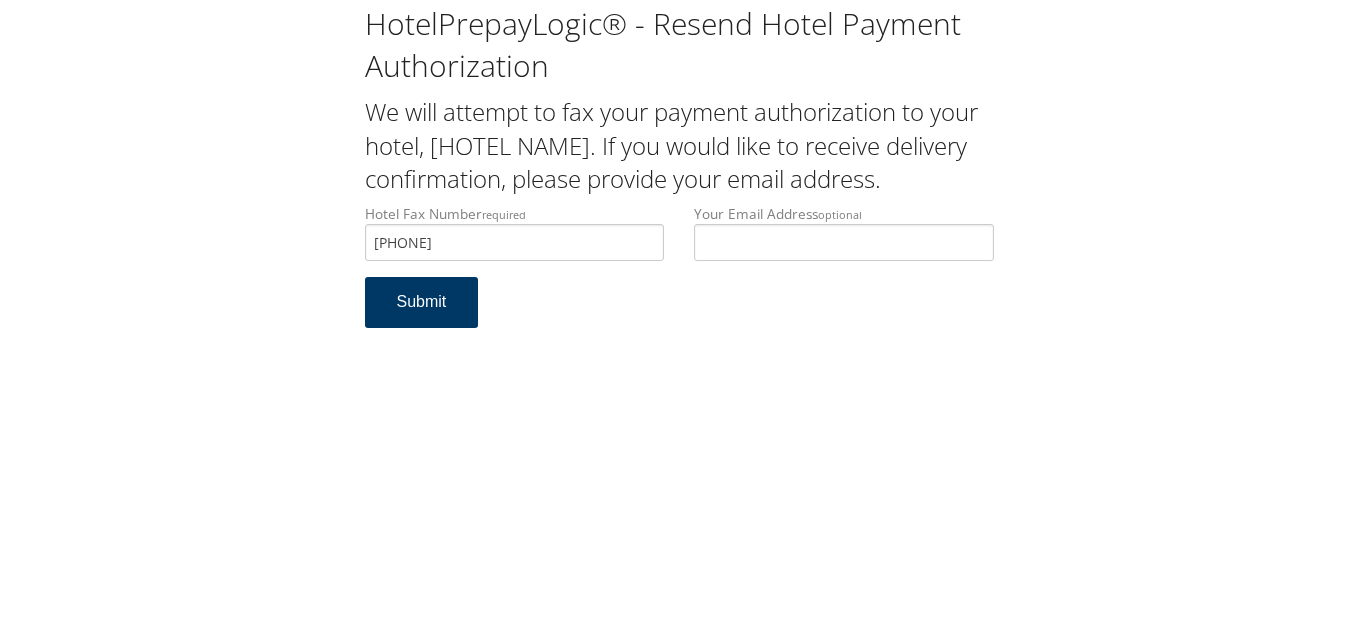 type 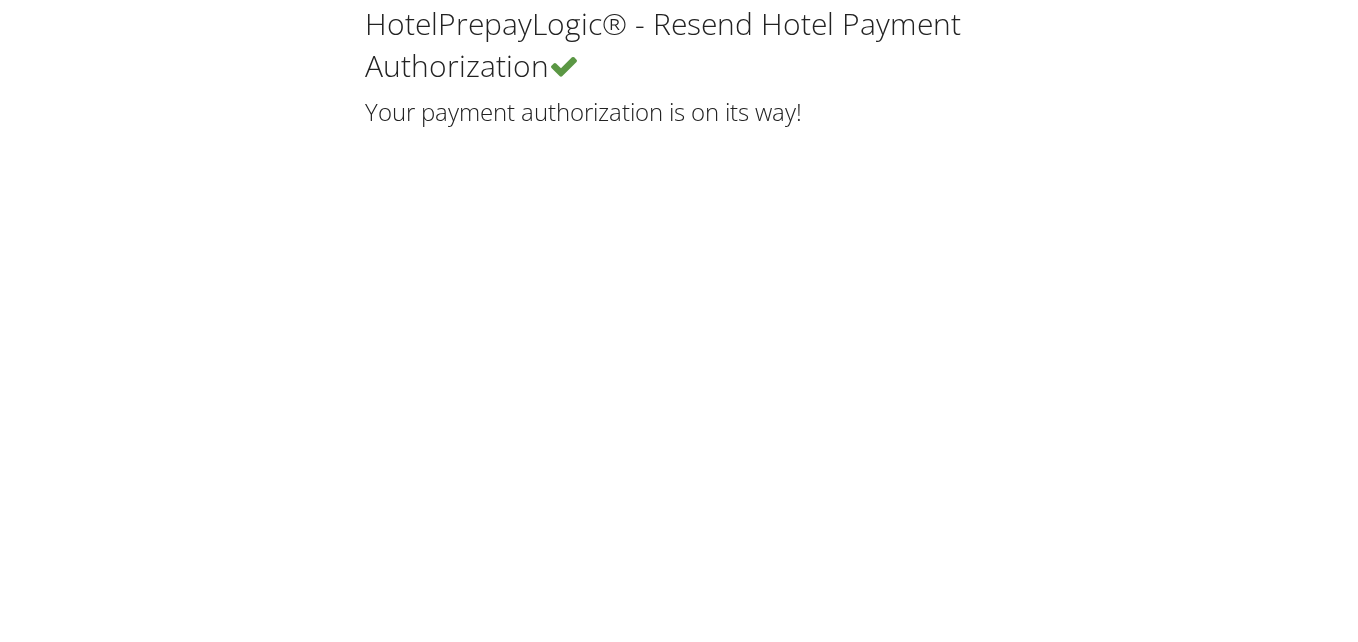 scroll, scrollTop: 0, scrollLeft: 0, axis: both 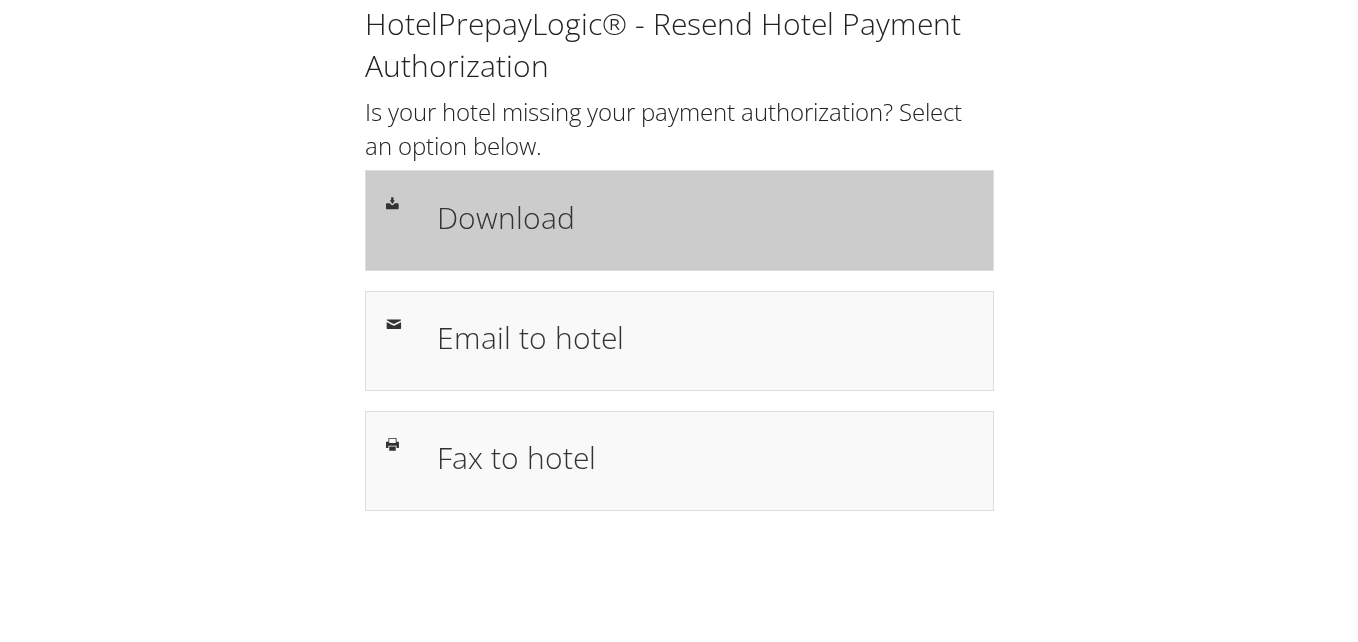 click on "Download" at bounding box center [679, 220] 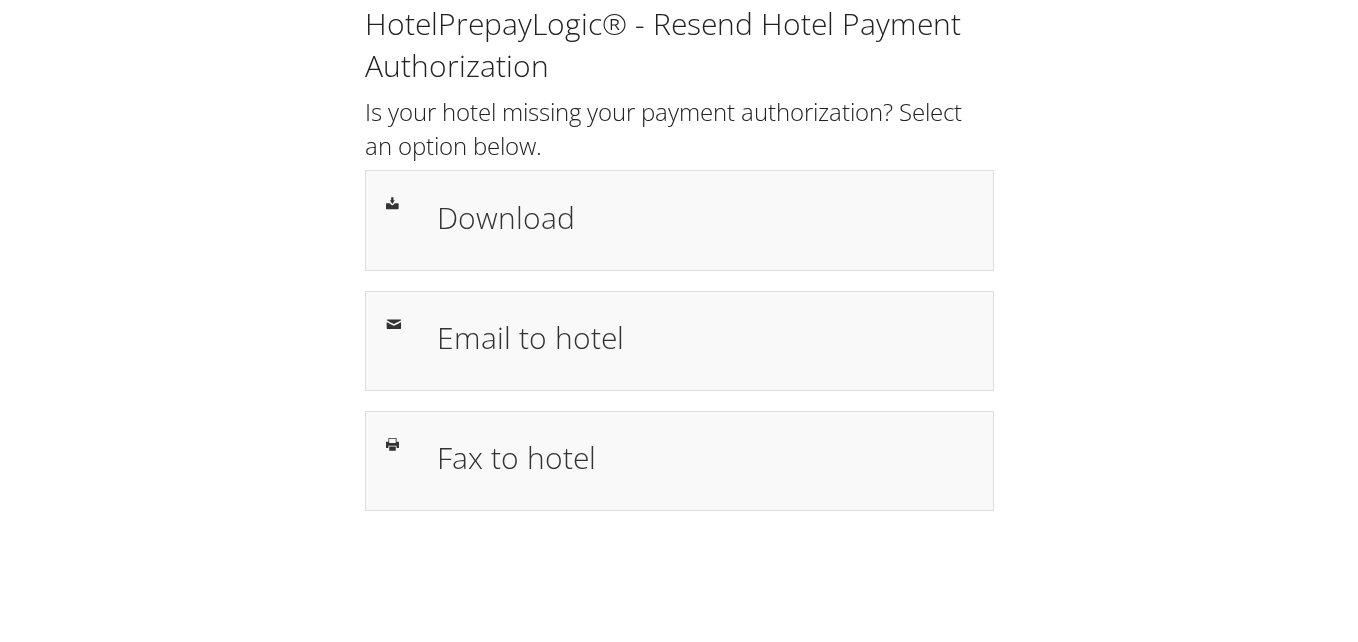 scroll, scrollTop: 0, scrollLeft: 0, axis: both 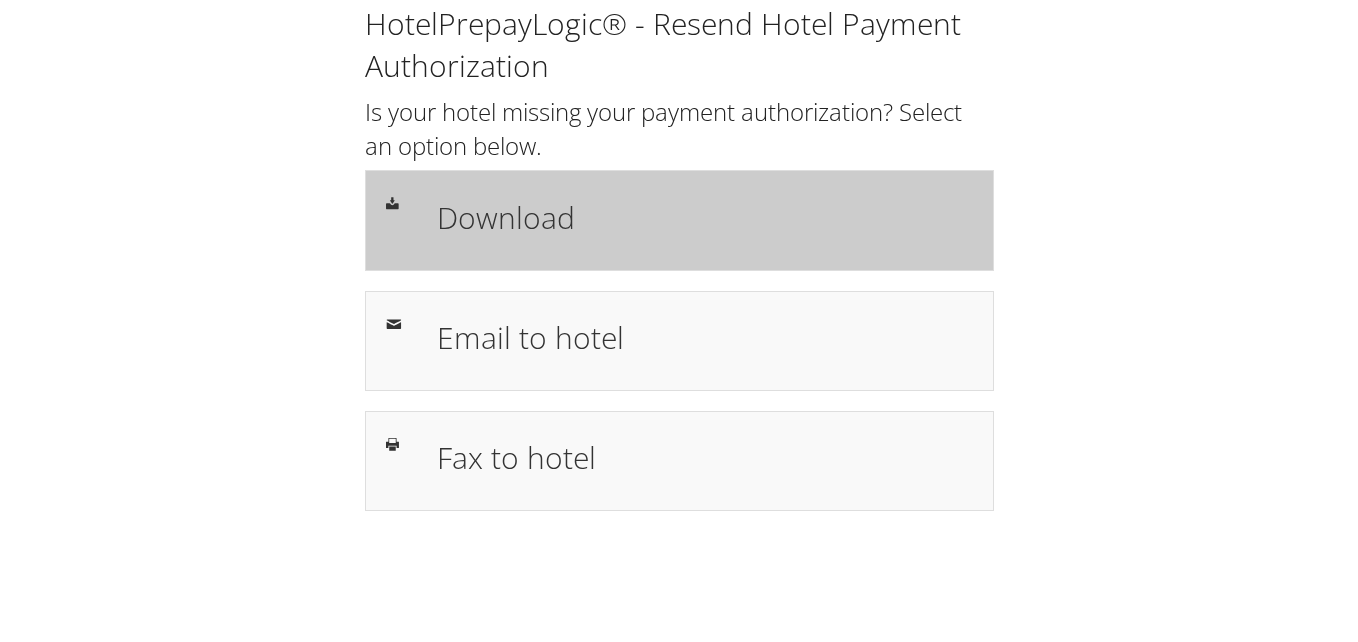 click on "Download" at bounding box center (705, 220) 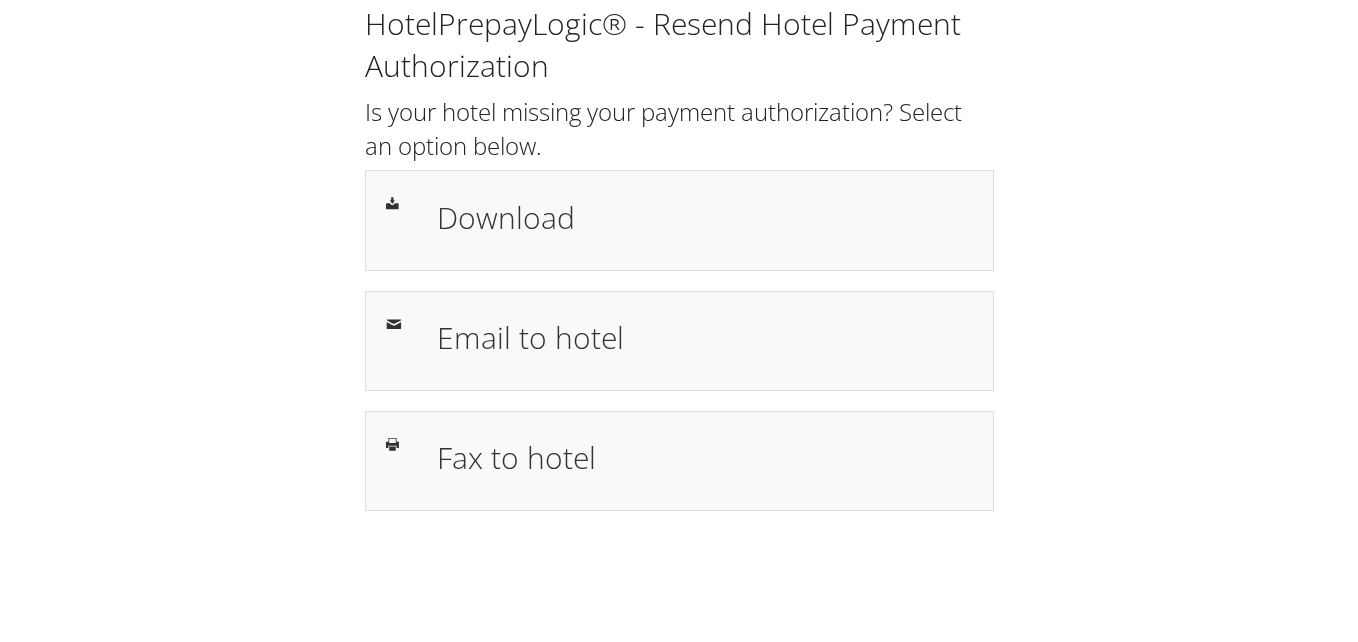 scroll, scrollTop: 0, scrollLeft: 0, axis: both 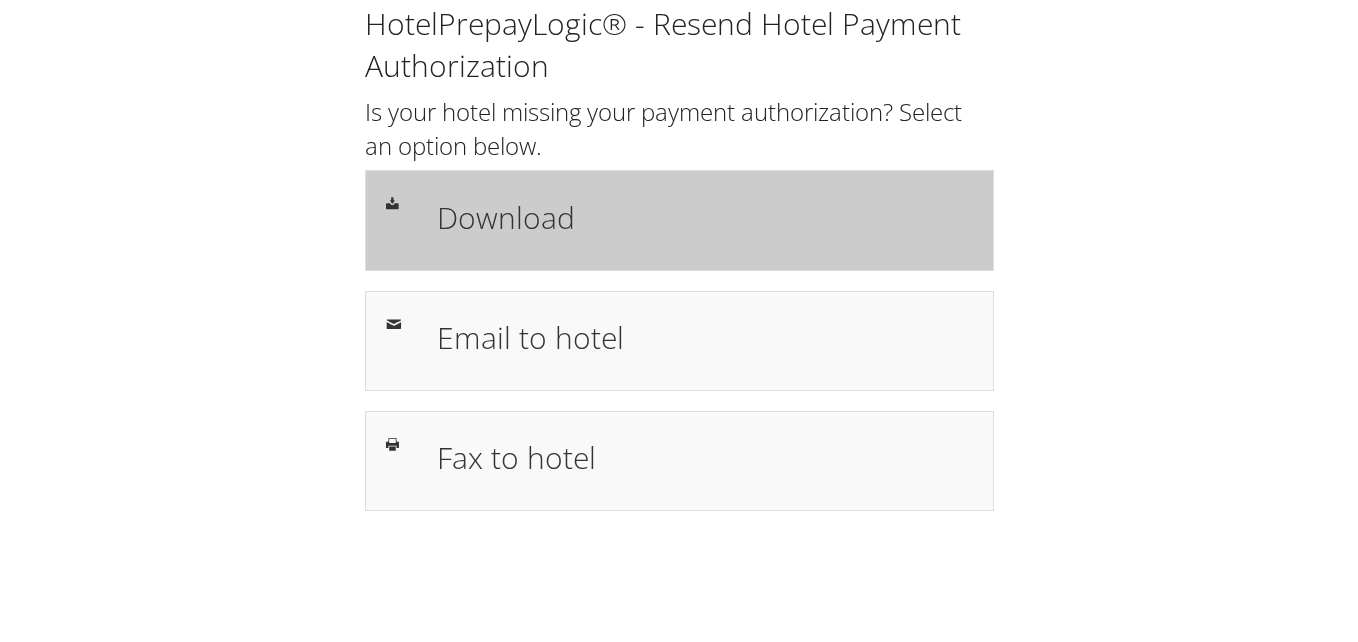 click on "Download" at bounding box center [705, 217] 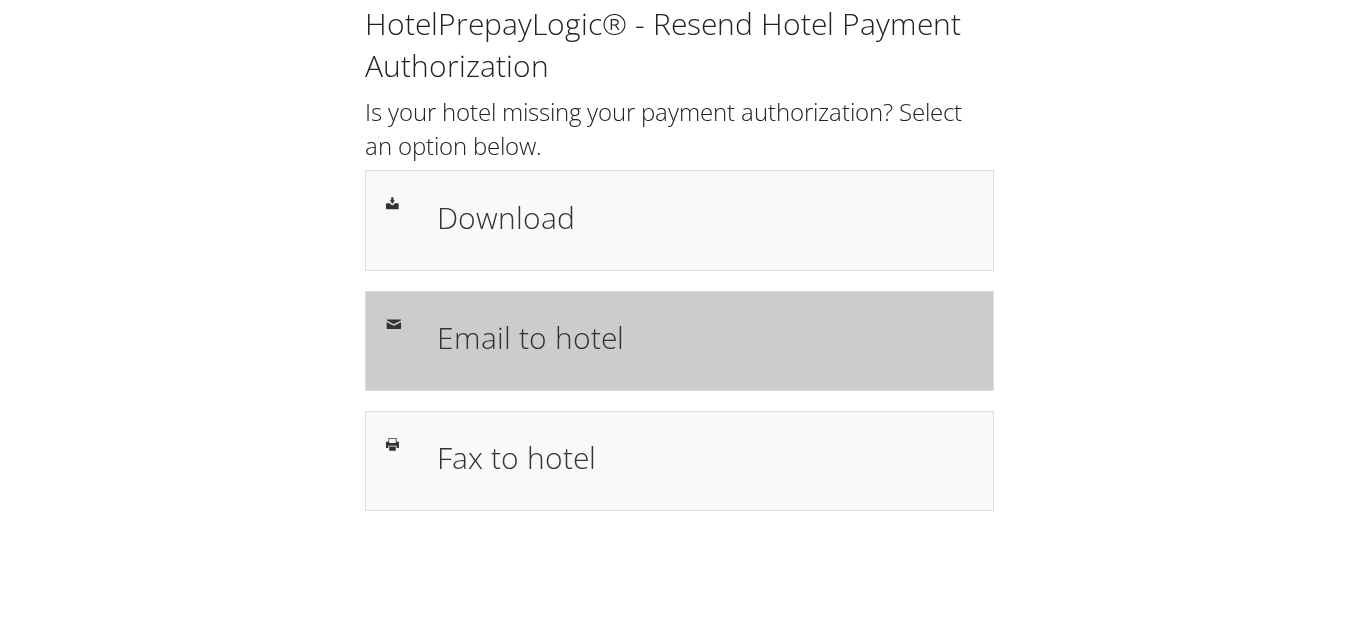 click on "Email to hotel" at bounding box center [705, 337] 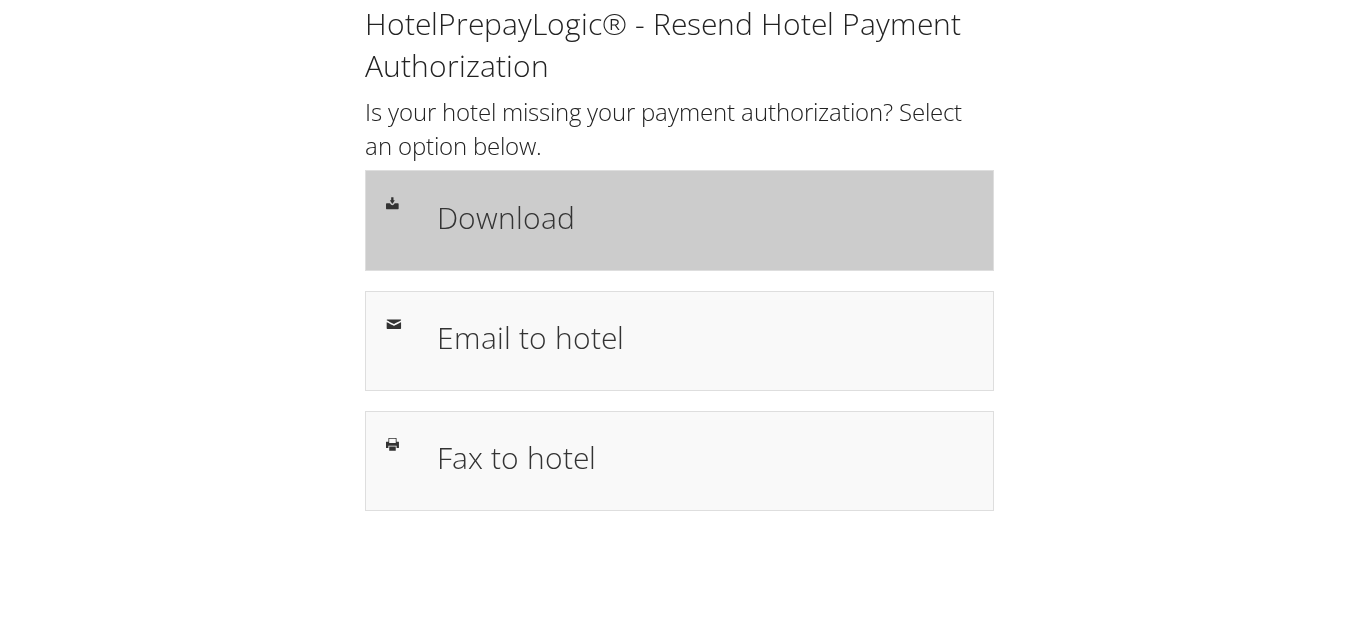 scroll, scrollTop: 0, scrollLeft: 0, axis: both 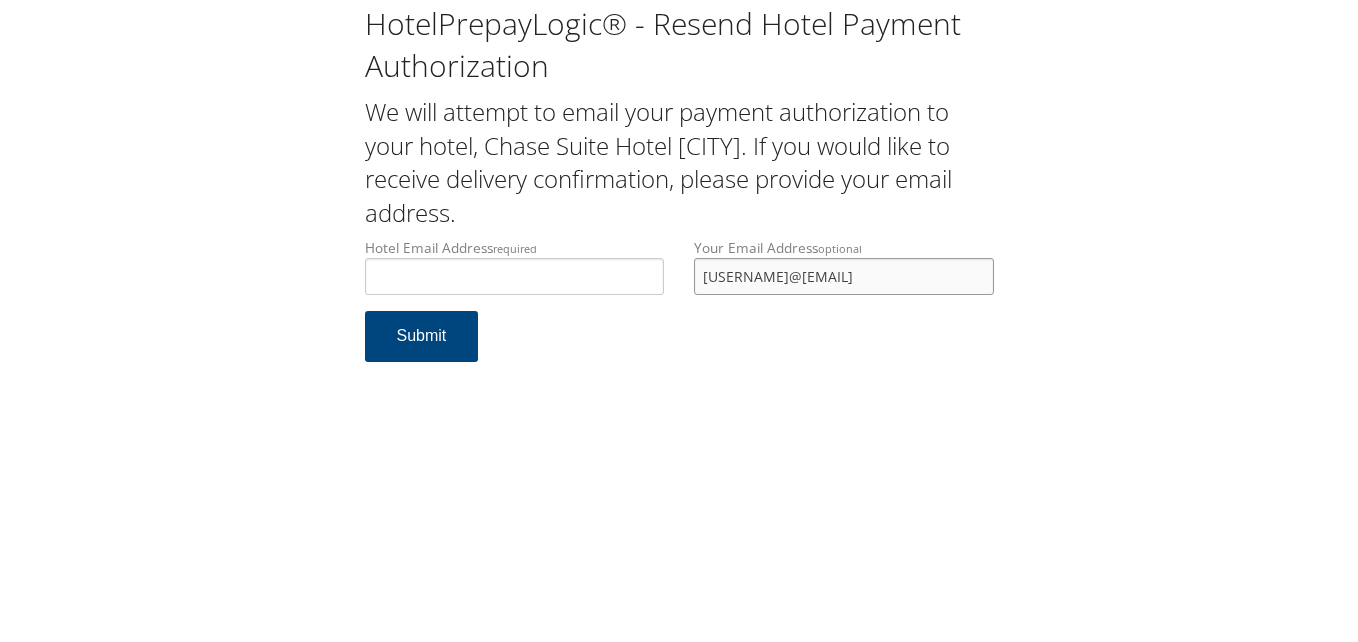 drag, startPoint x: 929, startPoint y: 282, endPoint x: 406, endPoint y: 305, distance: 523.5055 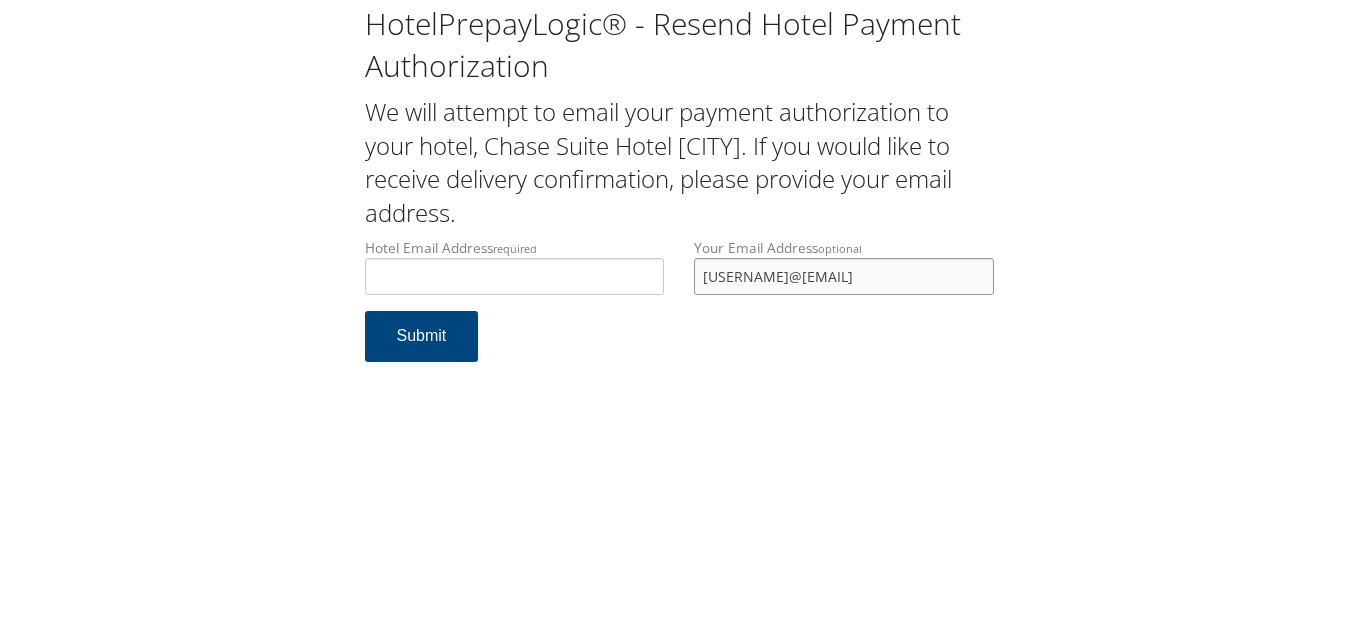 click on "Hotel Email Address  required
Hotel email address is required
Your Email Address  optional
[USERNAME]@[EMAIL]" at bounding box center (679, 274) 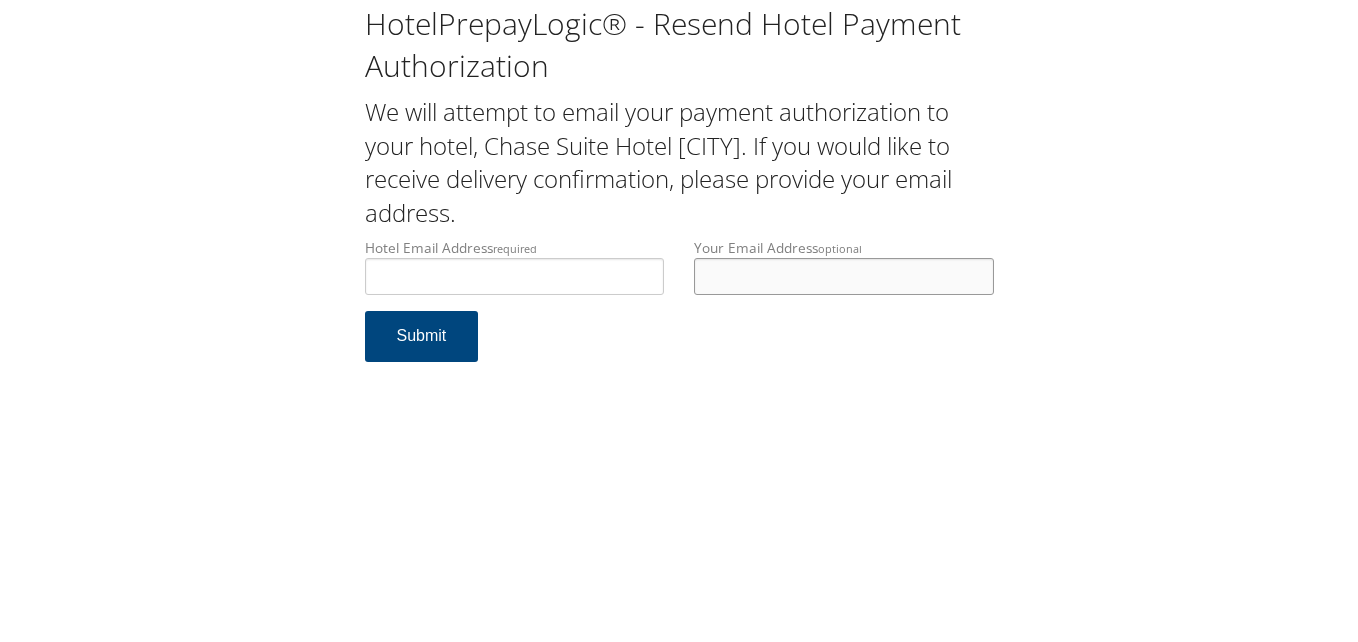 type 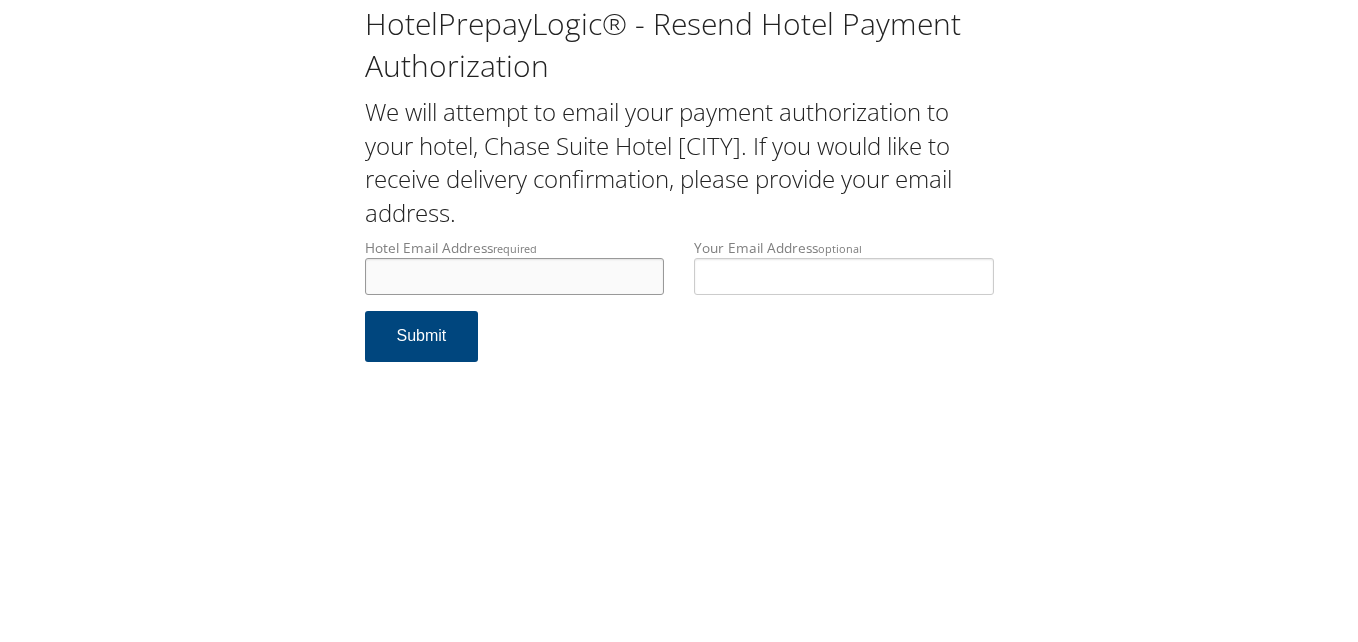 click on "Hotel Email Address  required" at bounding box center [515, 276] 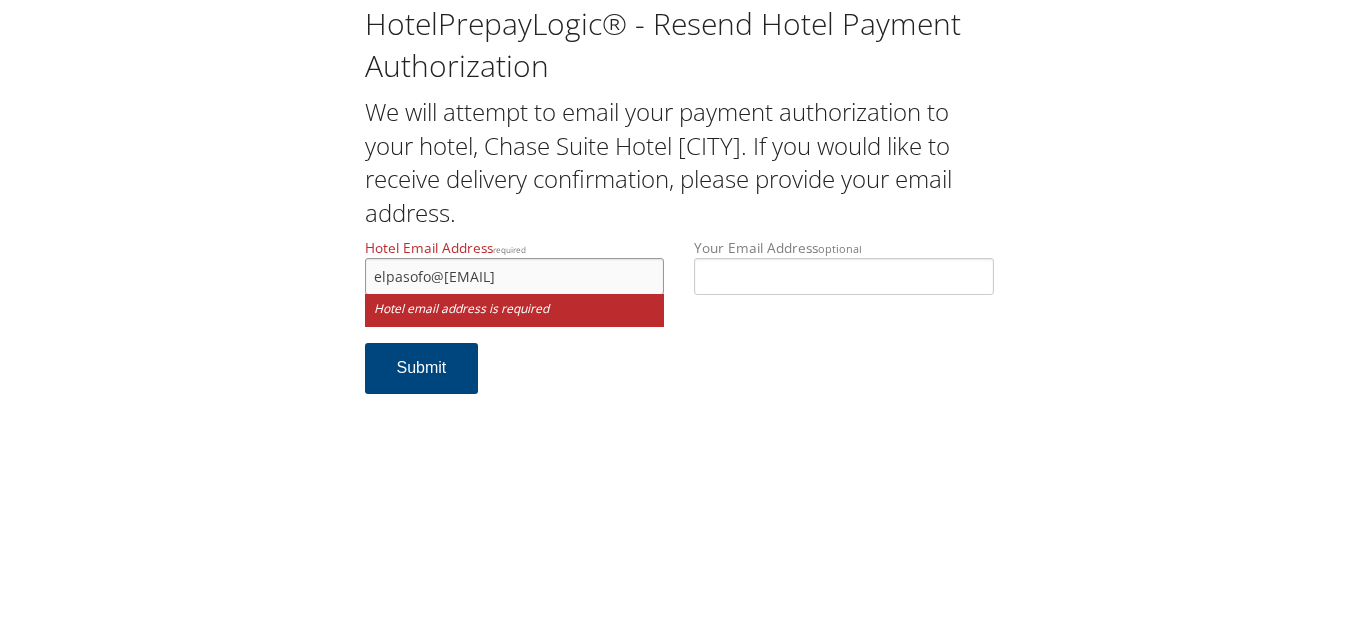 drag, startPoint x: 621, startPoint y: 275, endPoint x: 361, endPoint y: 274, distance: 260.00192 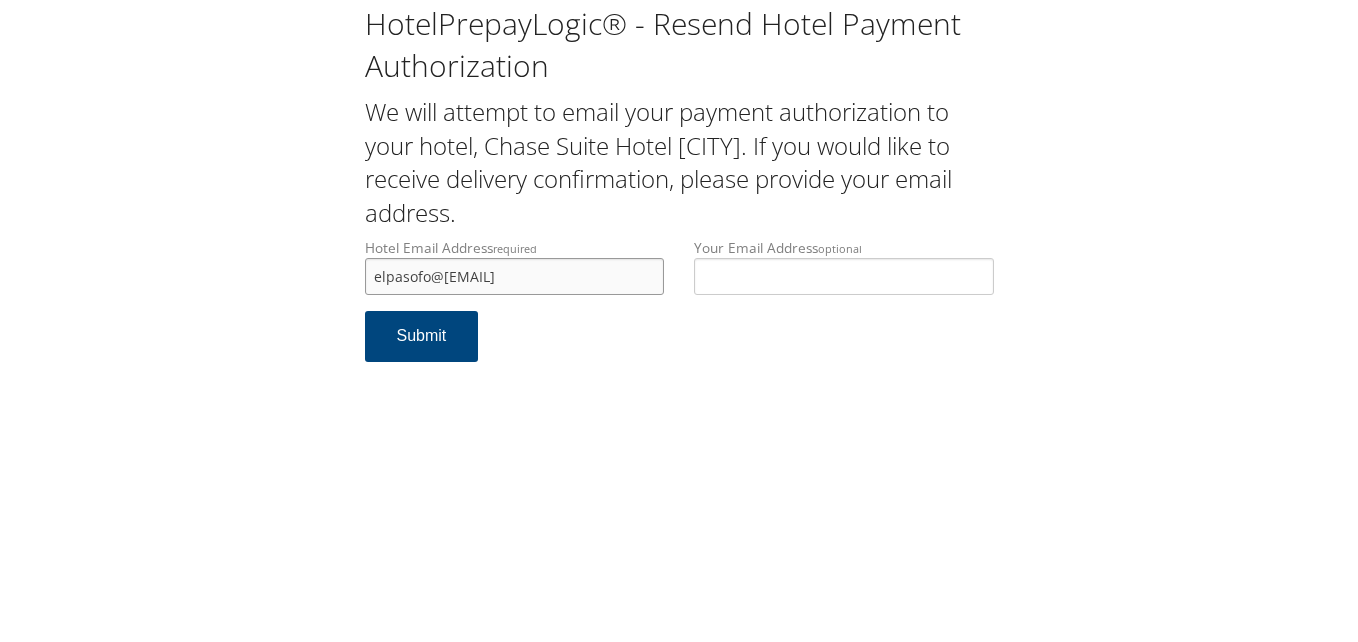 drag, startPoint x: 592, startPoint y: 280, endPoint x: 374, endPoint y: 256, distance: 219.31712 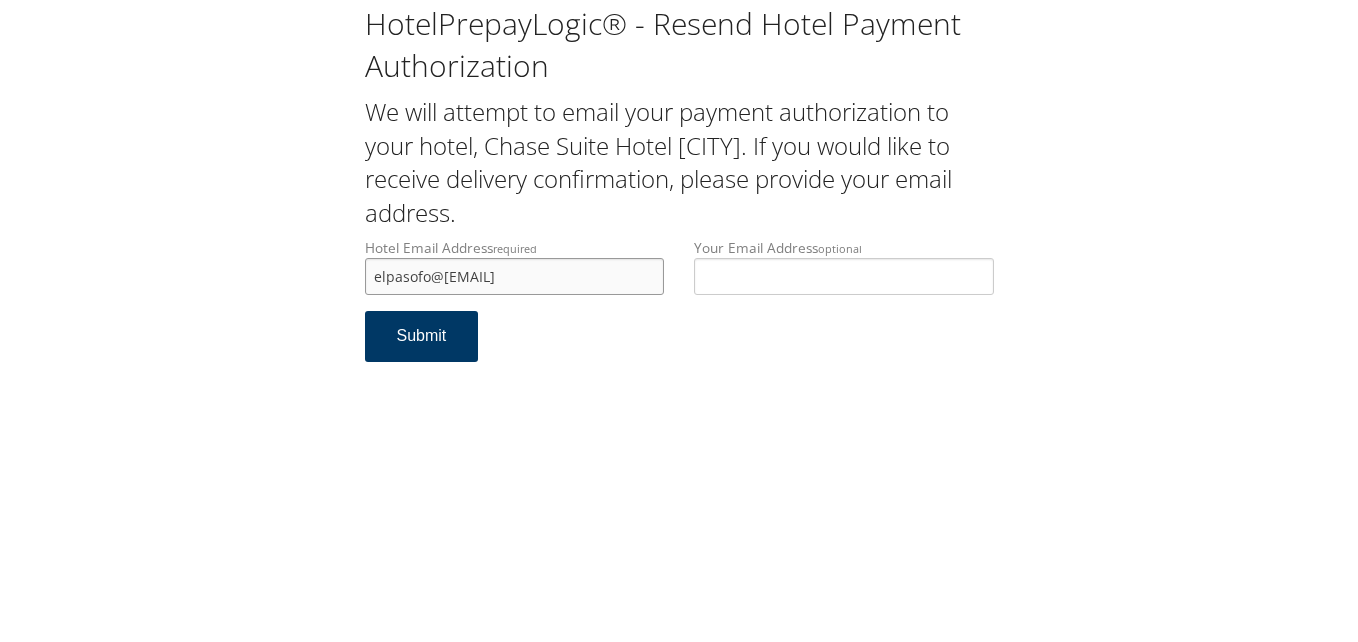 type on "elpasofo@[EMAIL]" 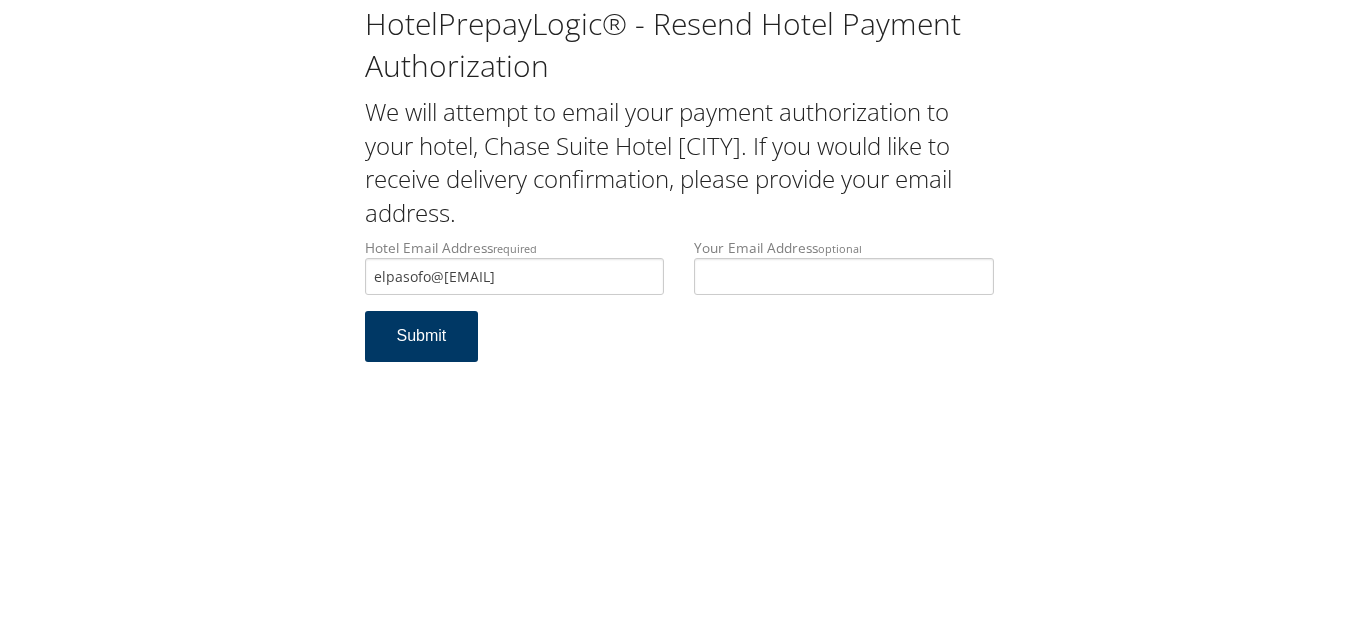 click on "Submit" at bounding box center [422, 336] 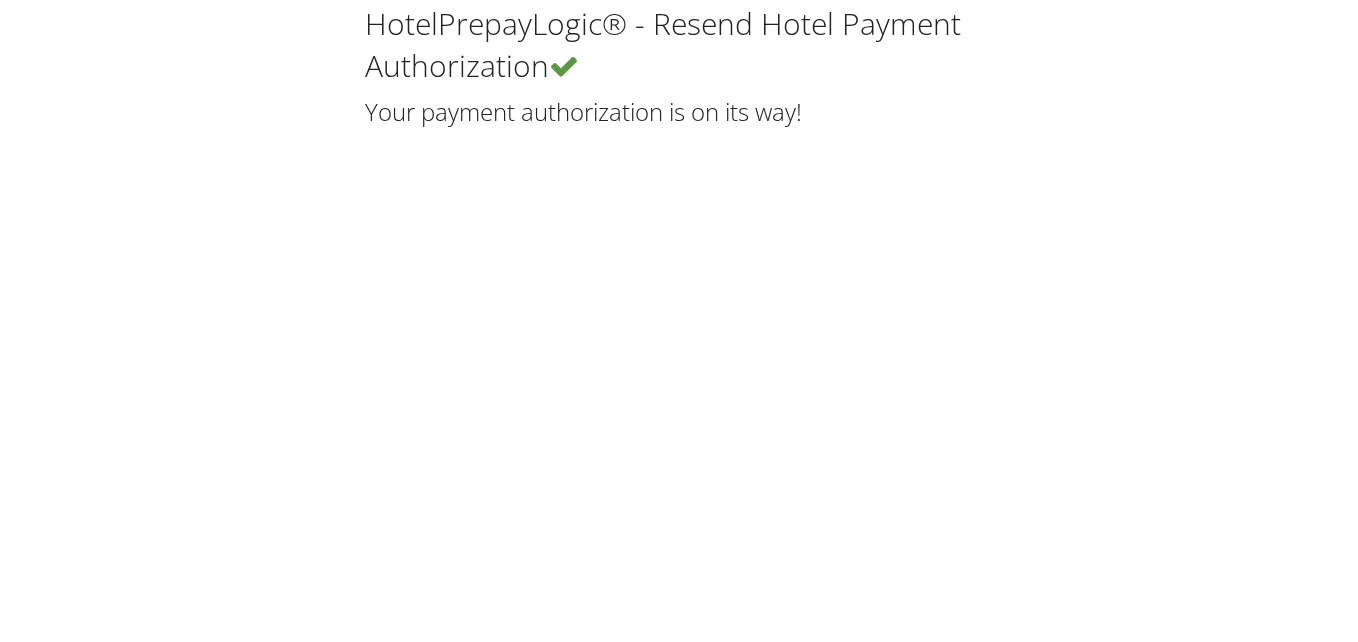 scroll, scrollTop: 0, scrollLeft: 0, axis: both 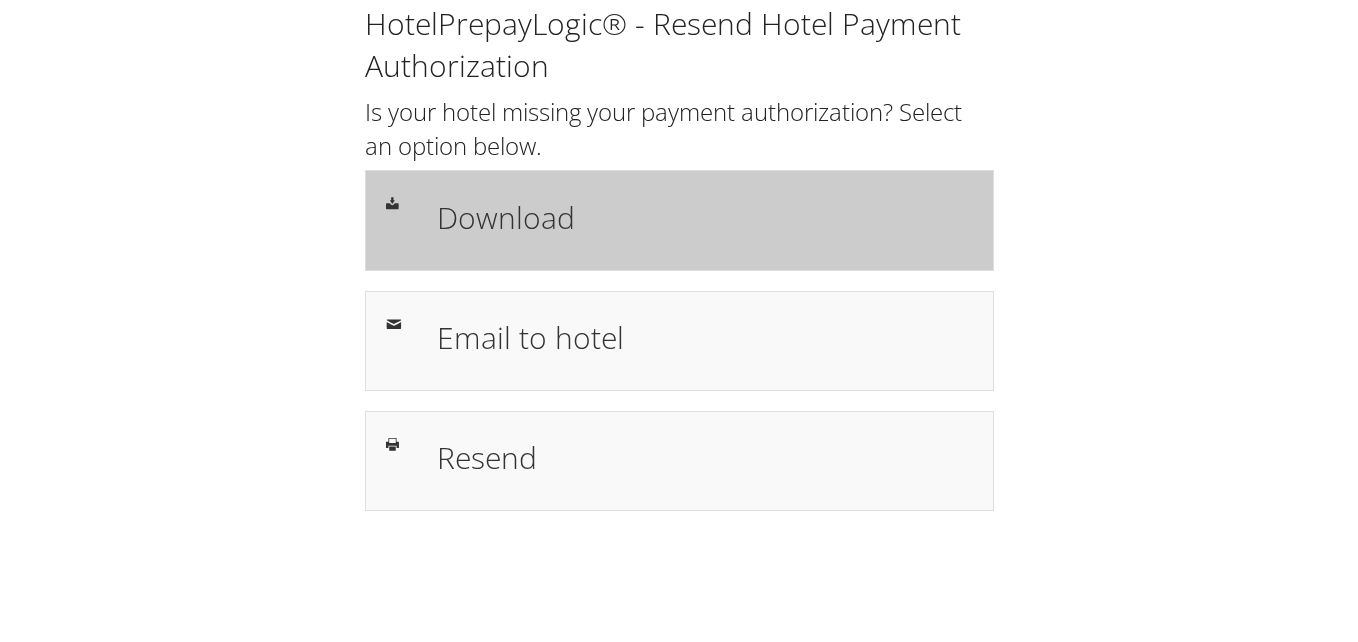 click on "Download" at bounding box center (705, 217) 